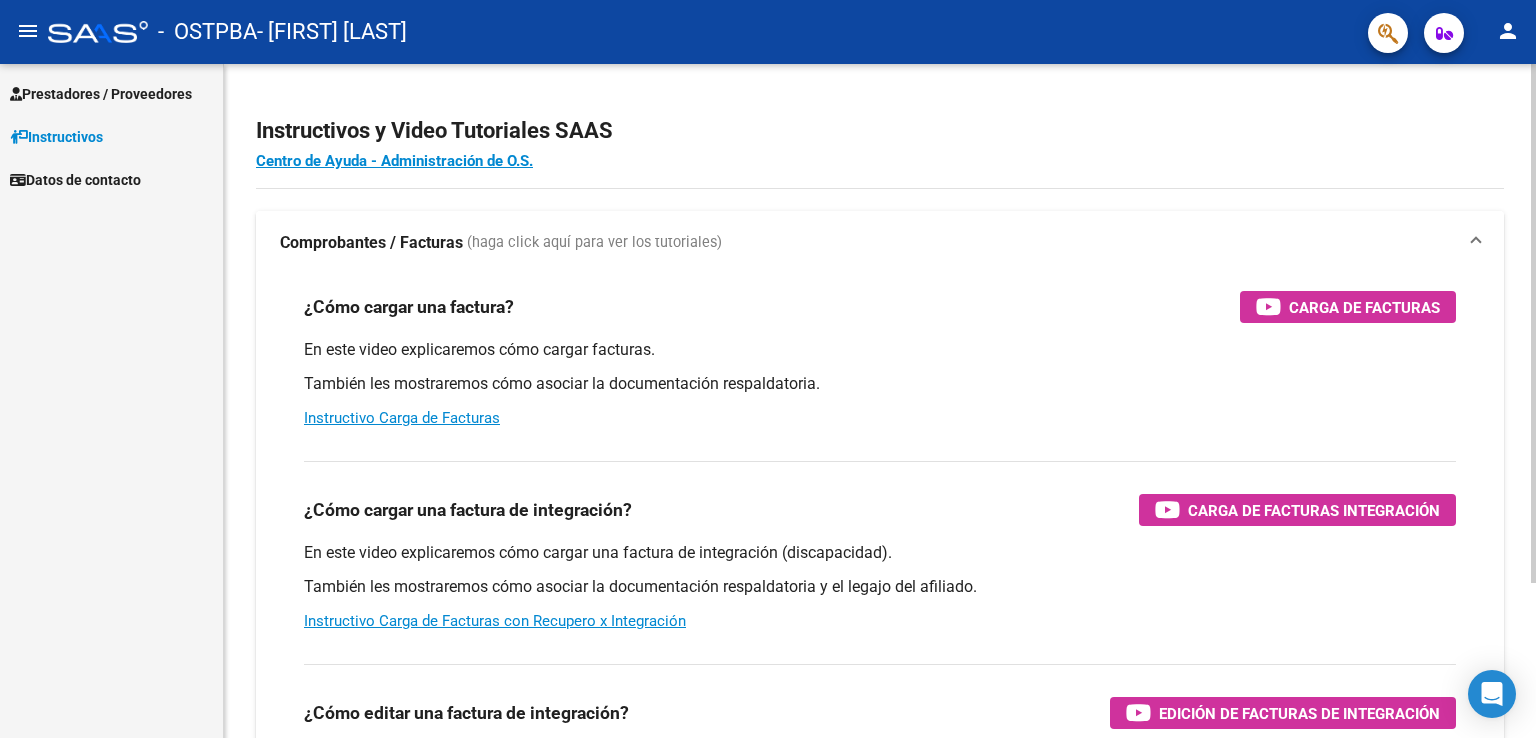 scroll, scrollTop: 0, scrollLeft: 0, axis: both 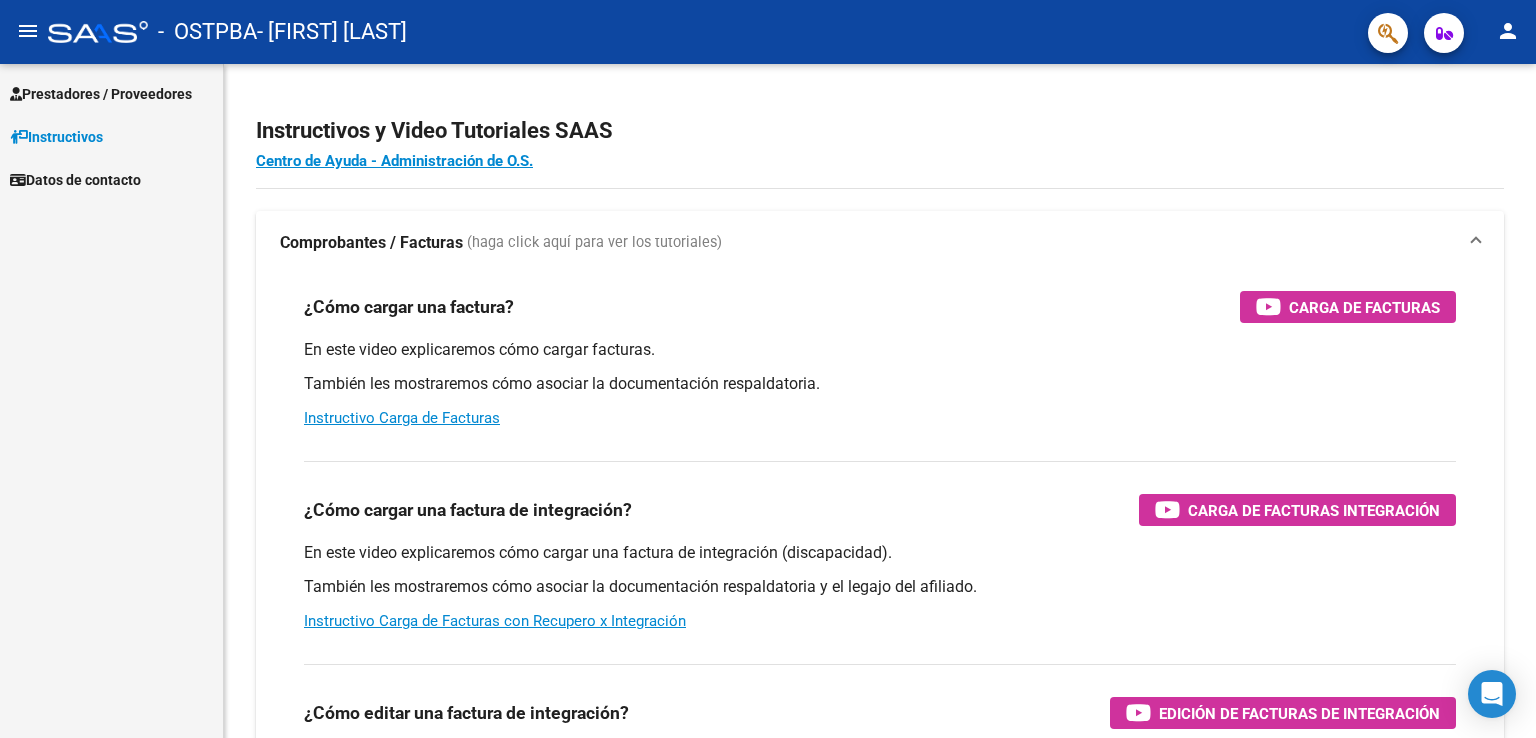 click on "Prestadores / Proveedores" at bounding box center [101, 94] 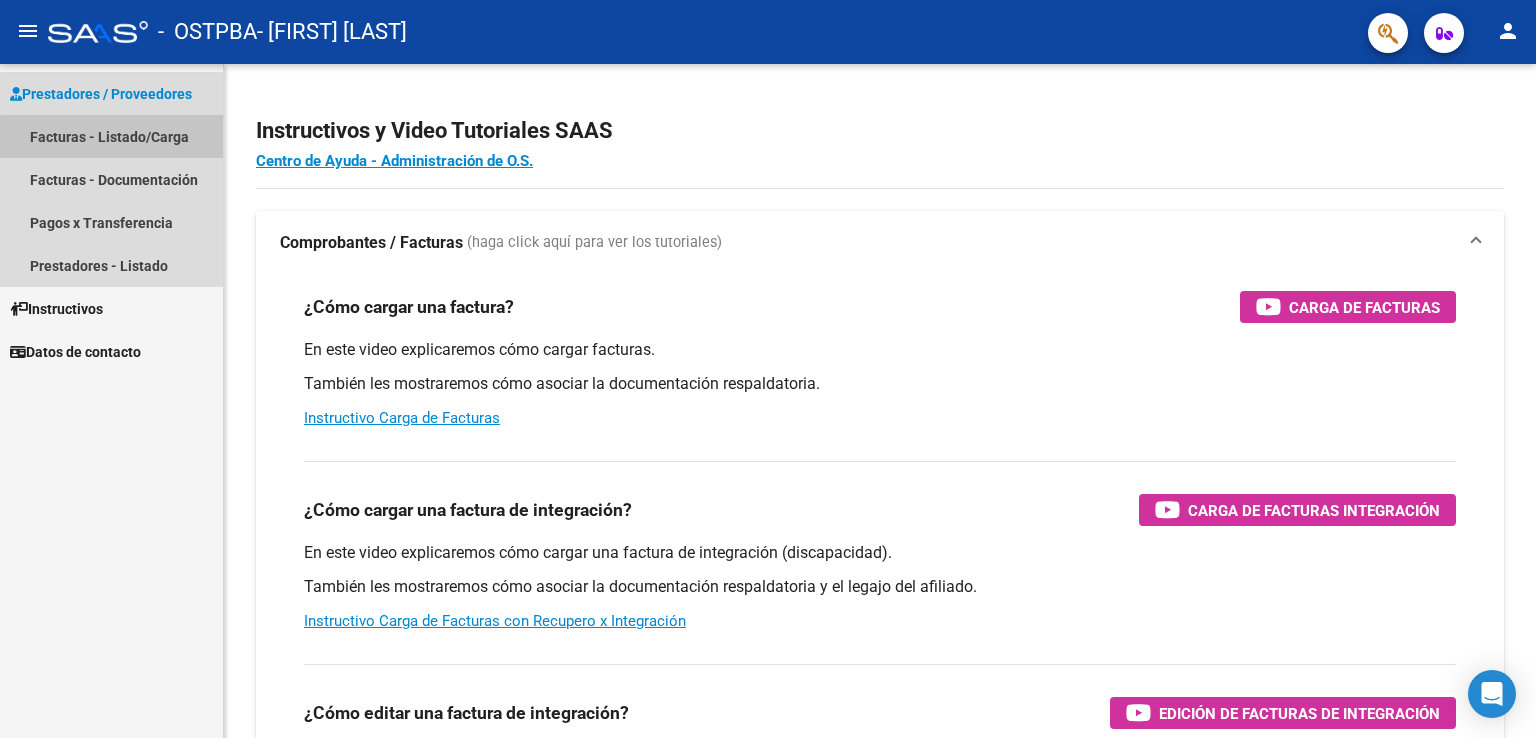 click on "Facturas - Listado/Carga" at bounding box center (111, 136) 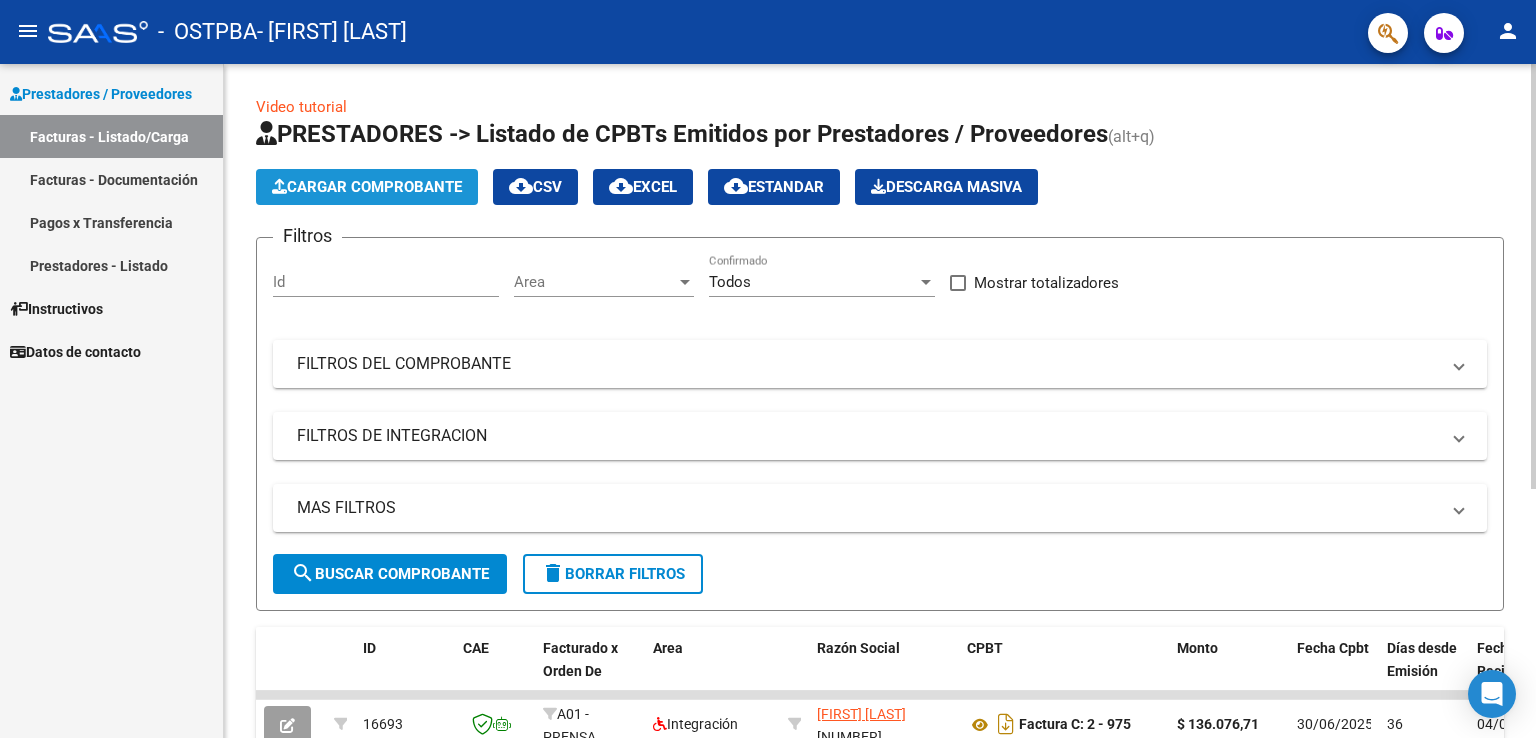 click on "Cargar Comprobante" 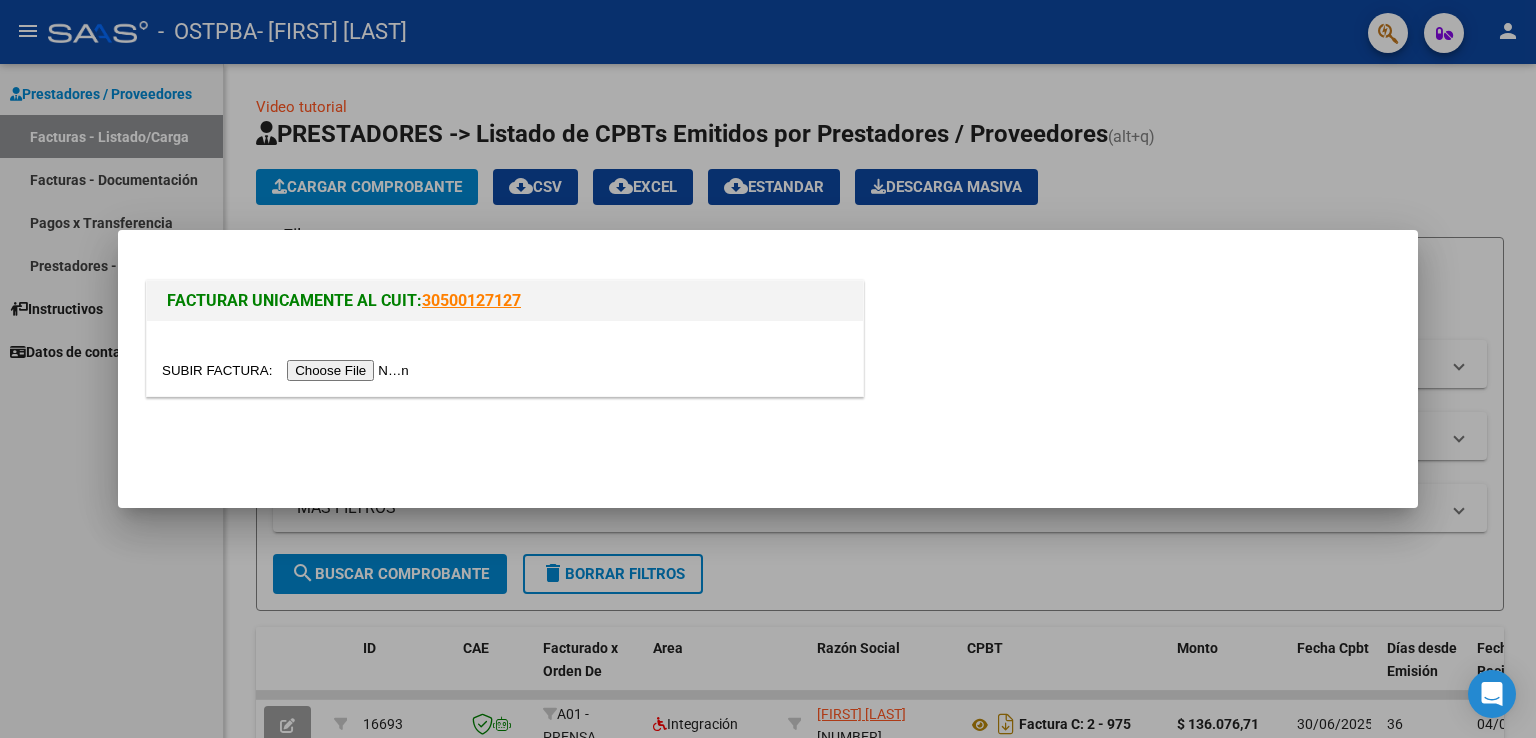 click at bounding box center [288, 370] 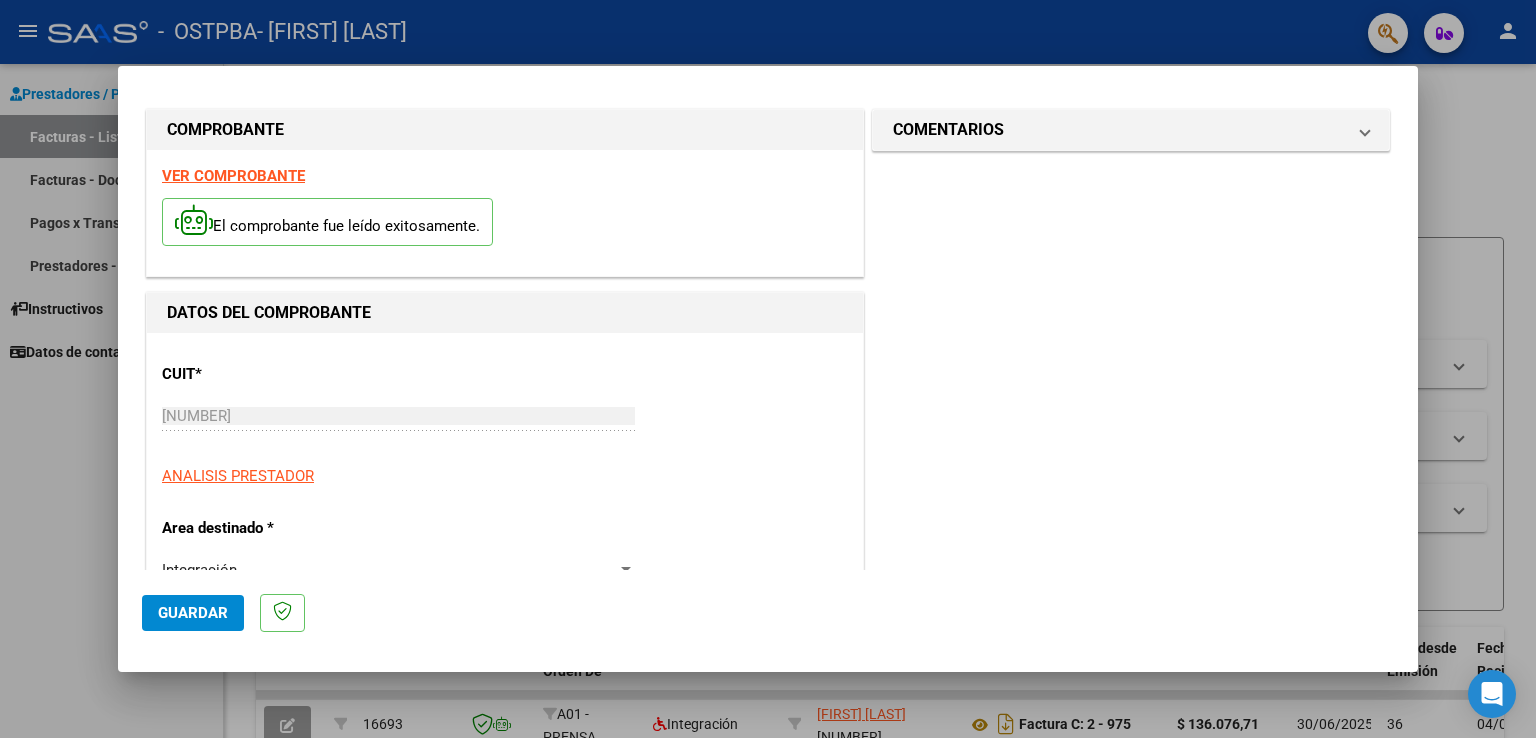 scroll, scrollTop: 311, scrollLeft: 0, axis: vertical 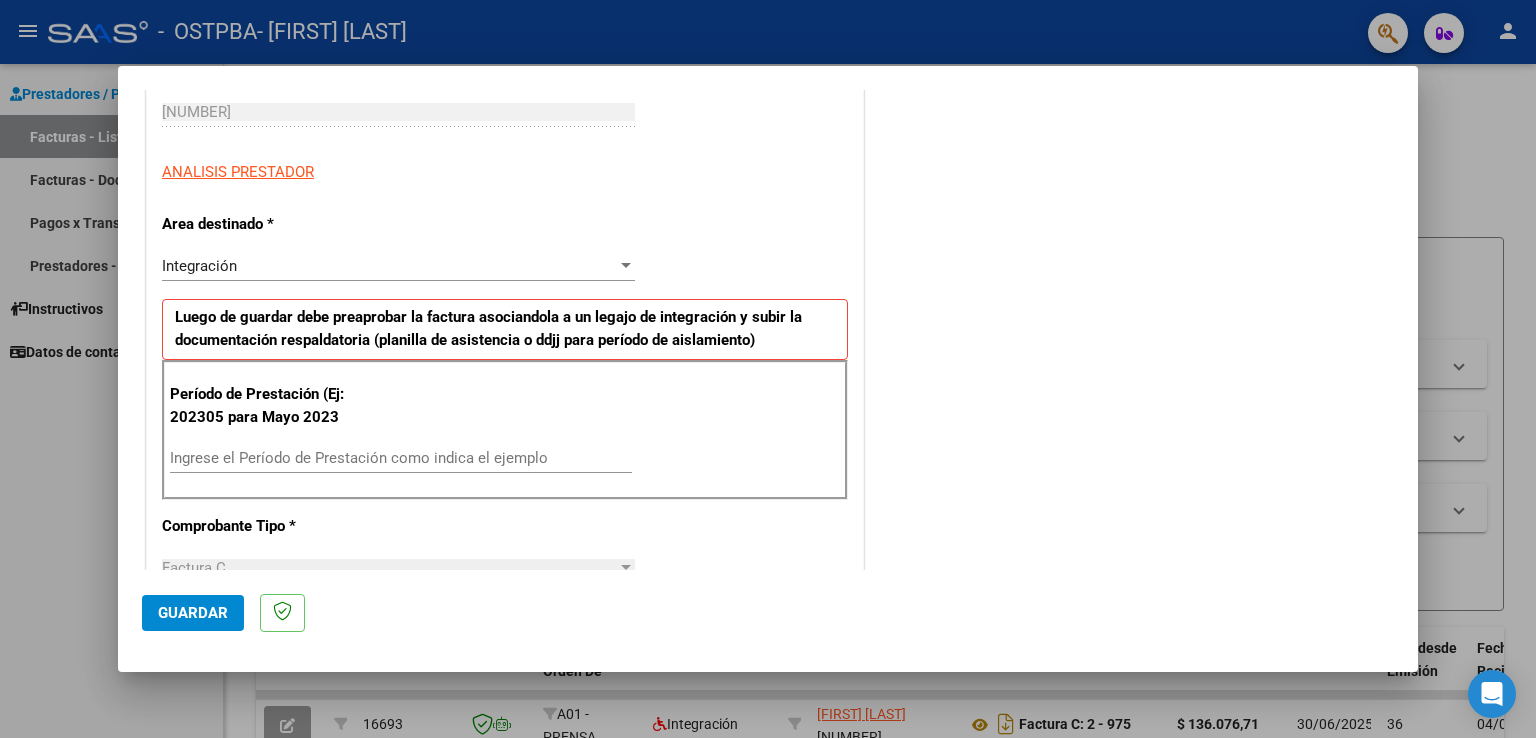 click on "Ingrese el Período de Prestación como indica el ejemplo" at bounding box center [401, 458] 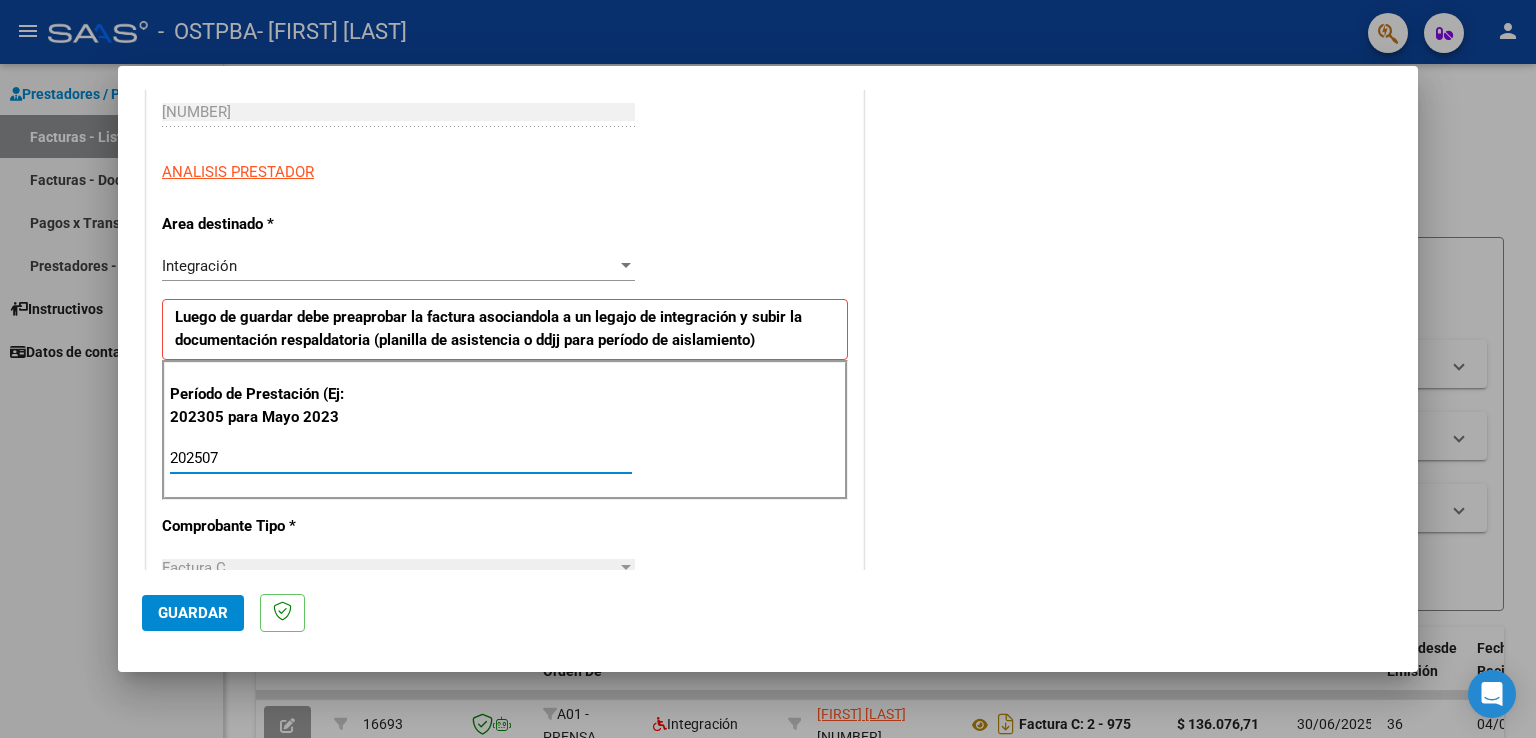 type on "202507" 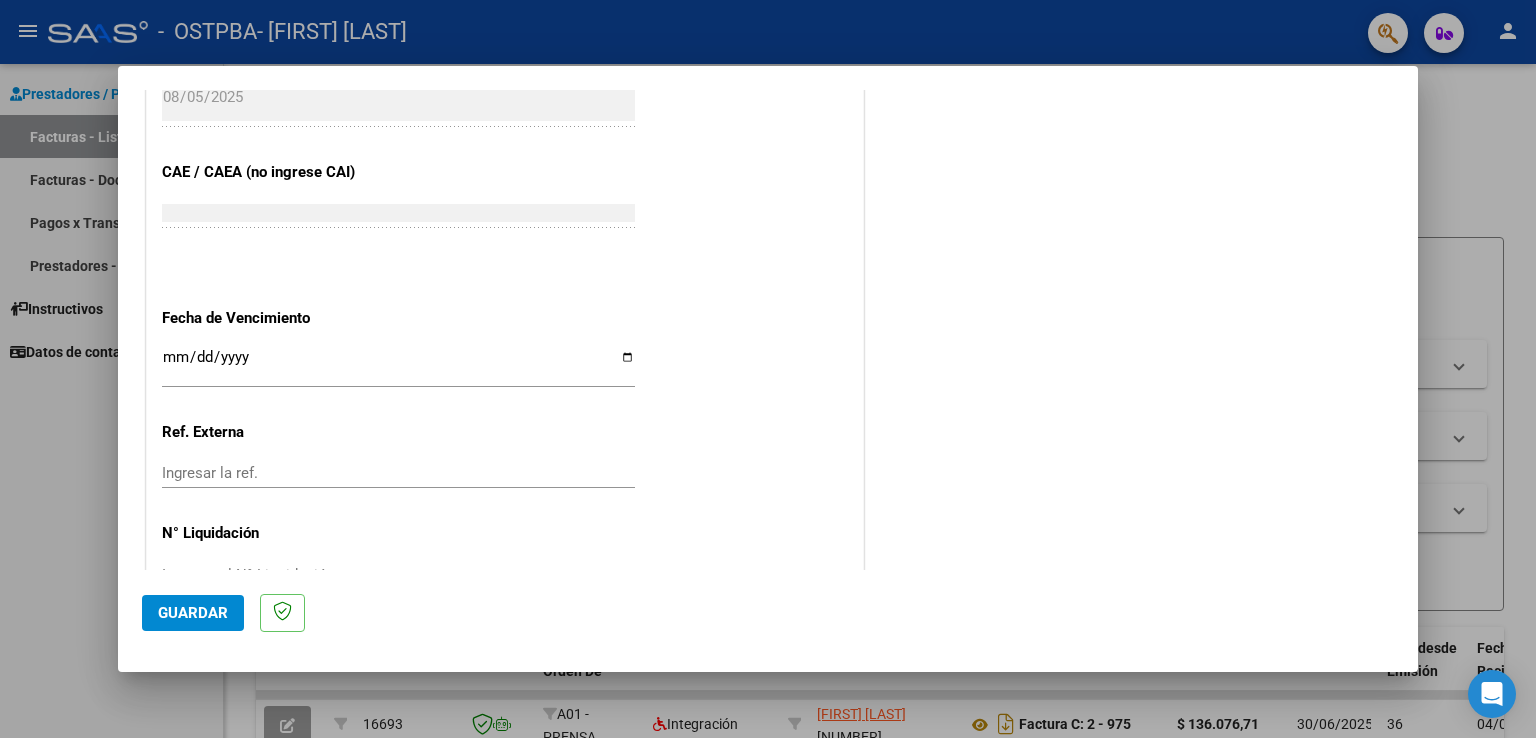 scroll, scrollTop: 1240, scrollLeft: 0, axis: vertical 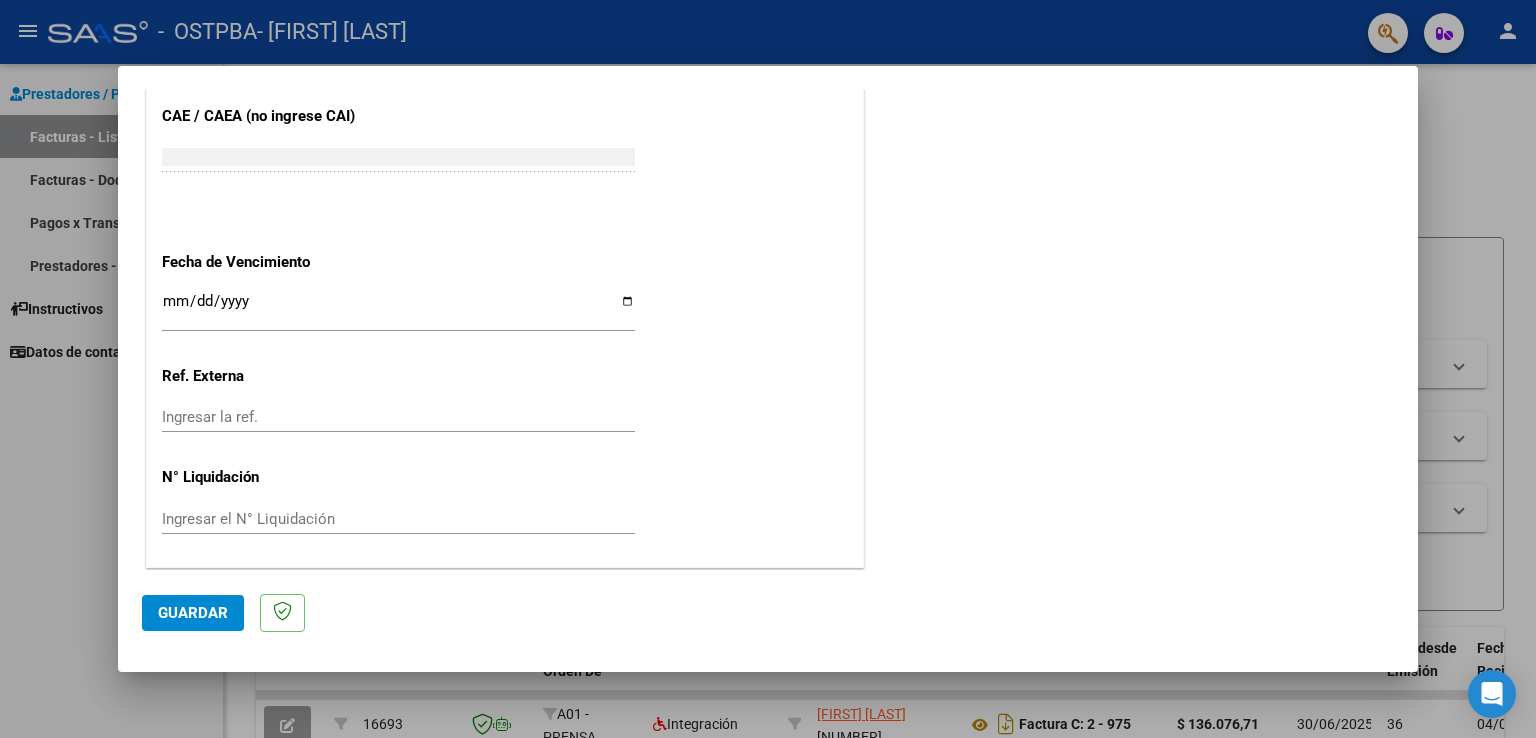 click on "Guardar" 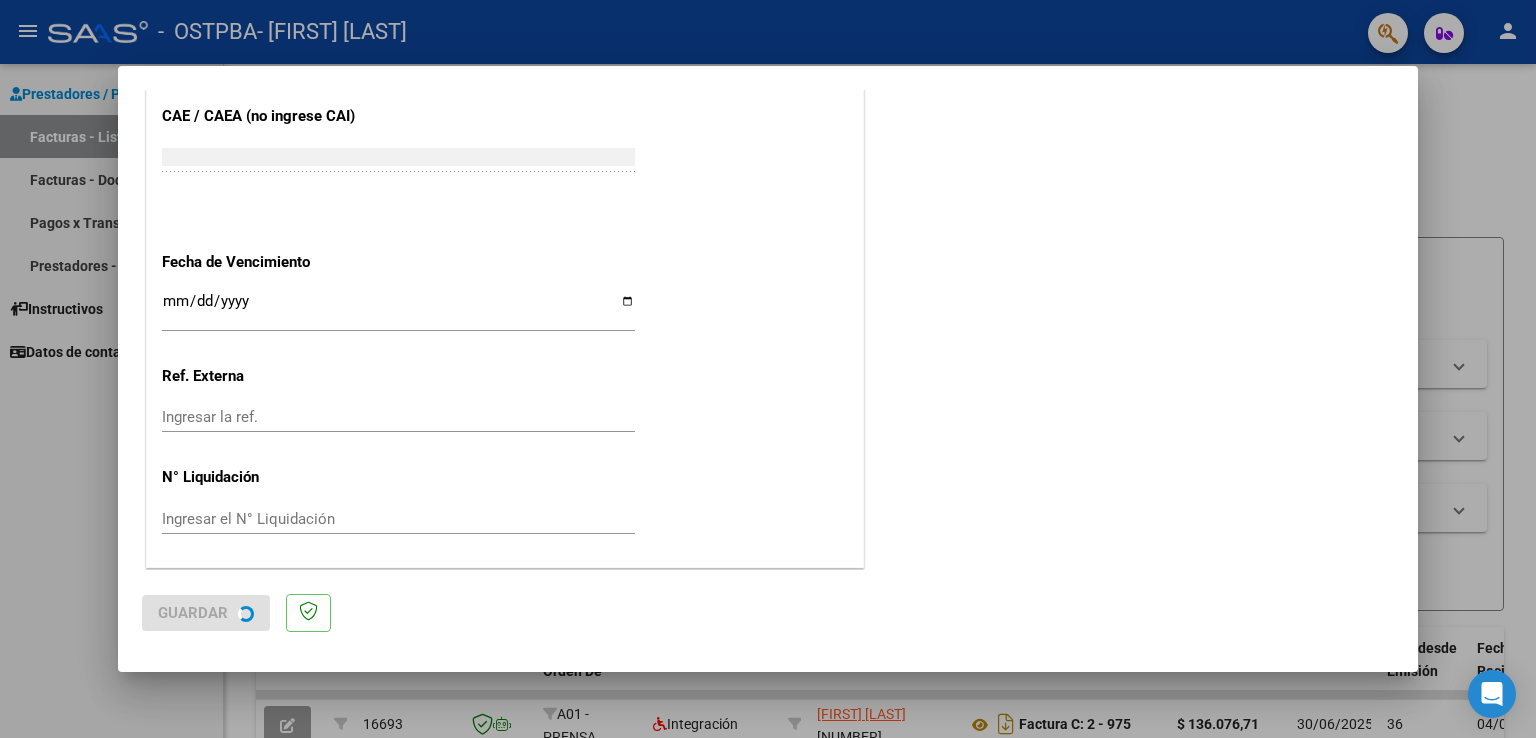 scroll, scrollTop: 0, scrollLeft: 0, axis: both 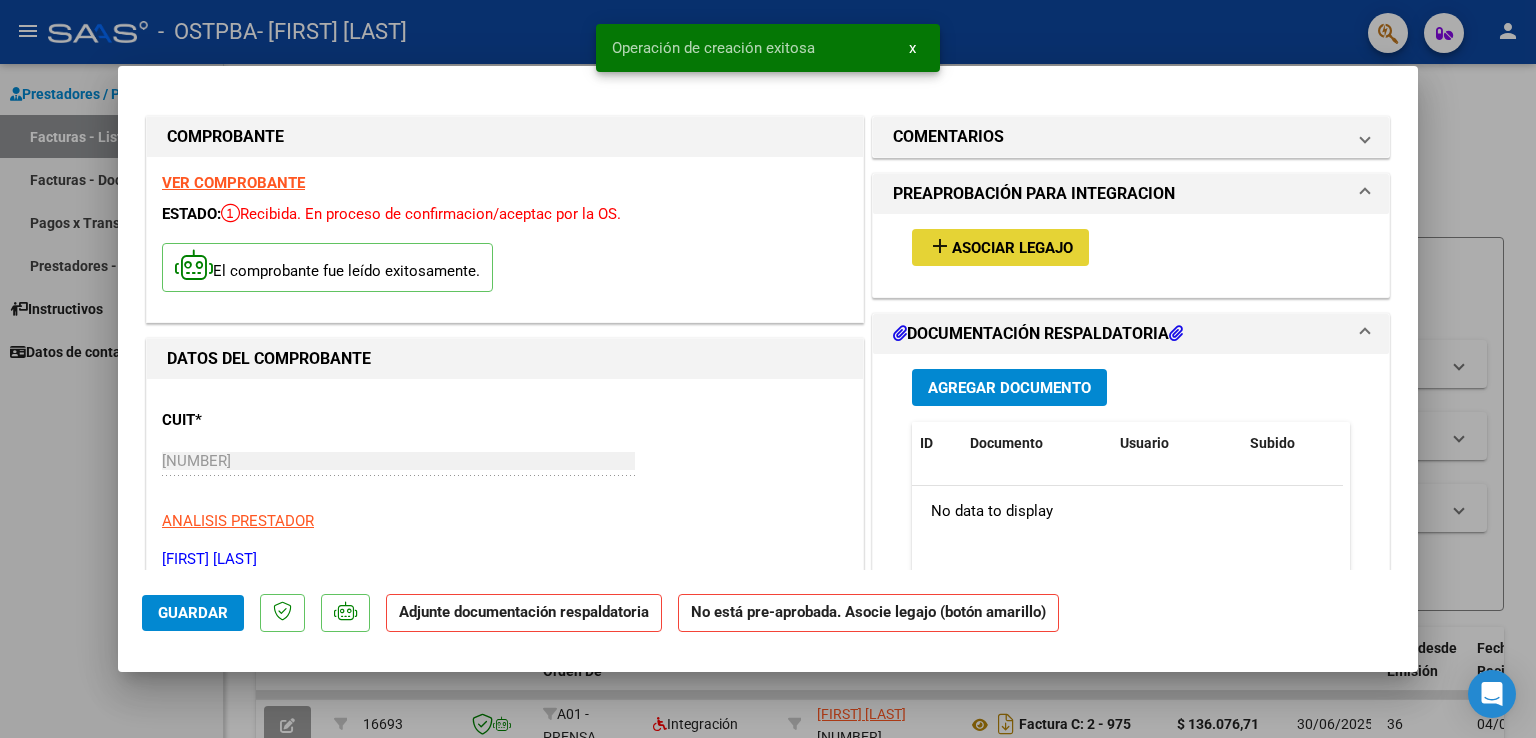 click on "Asociar Legajo" at bounding box center [1012, 248] 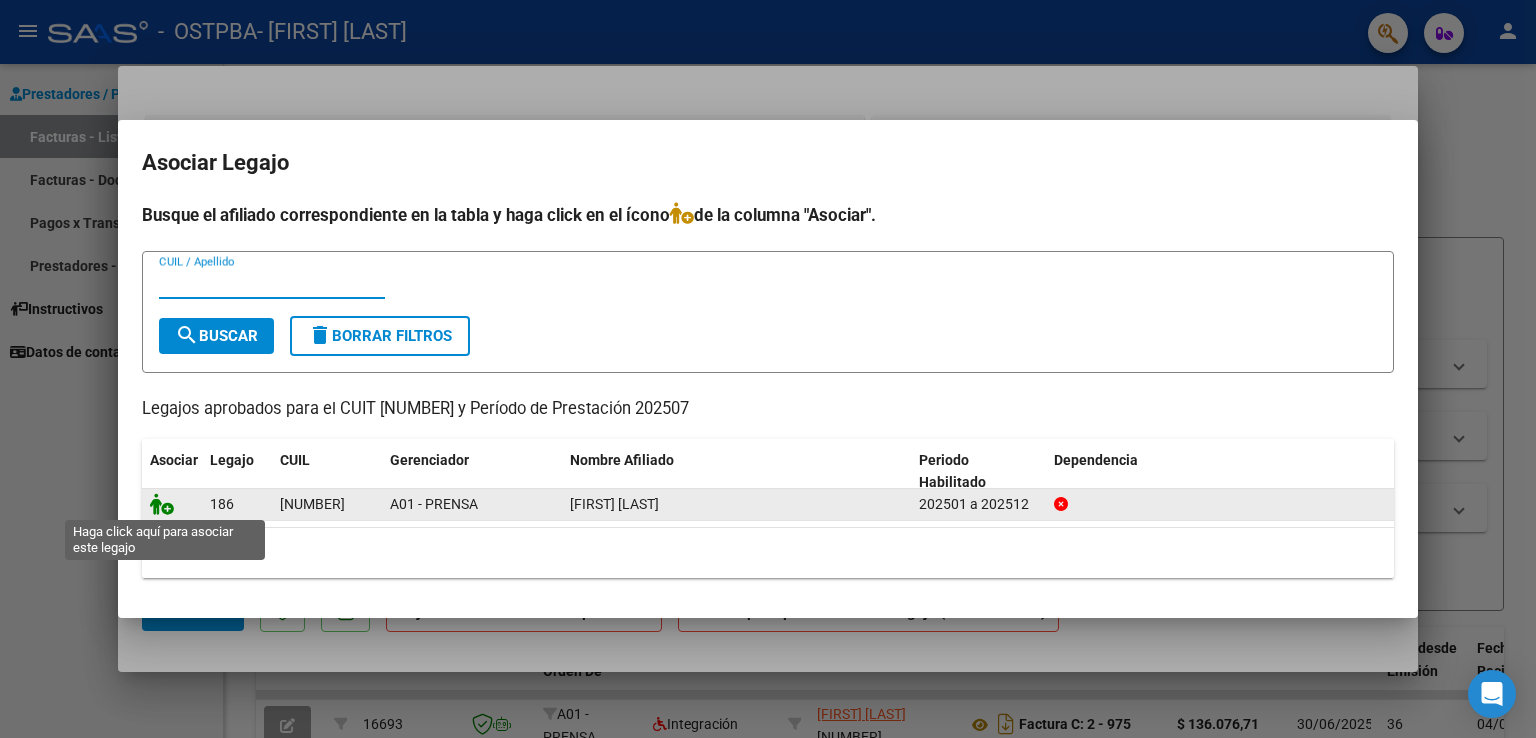 click 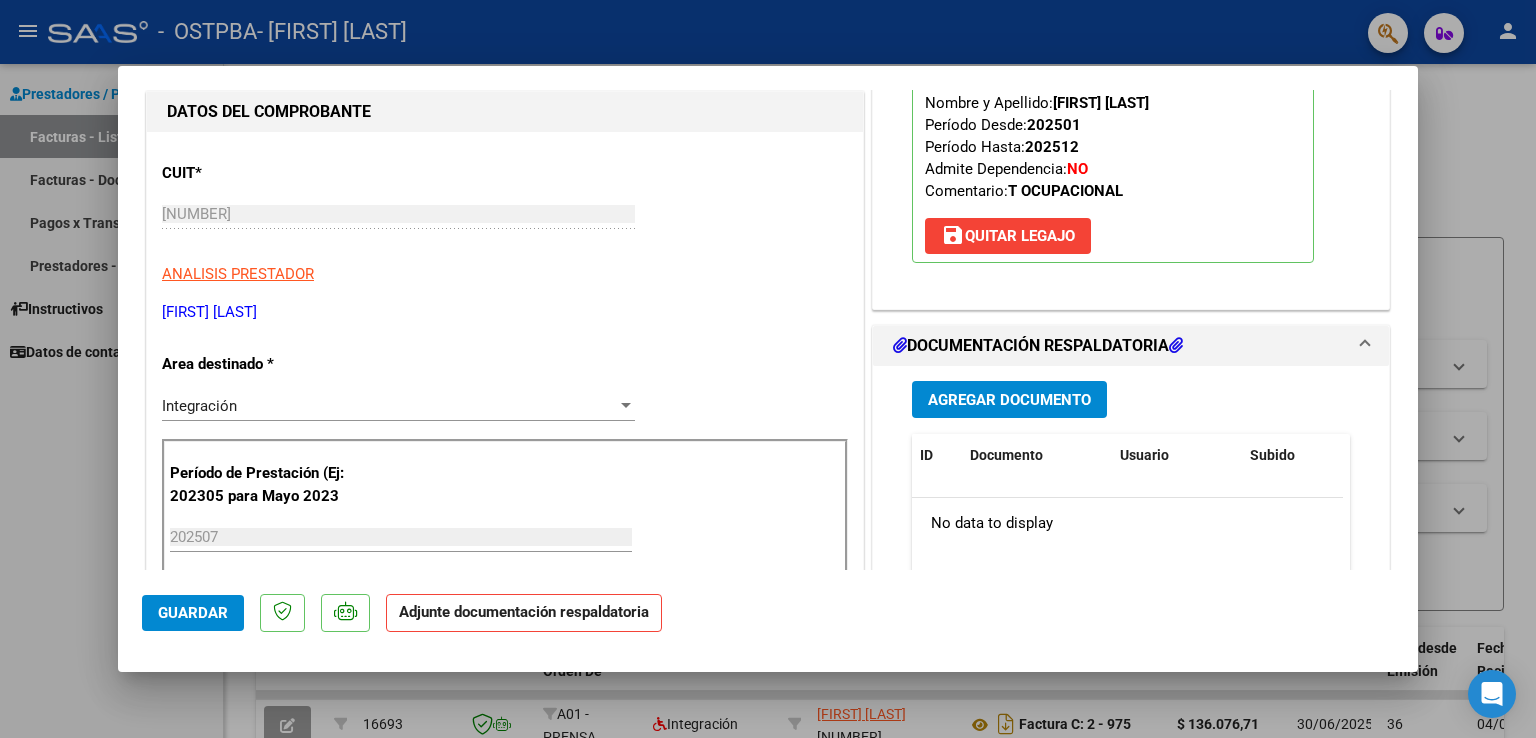 scroll, scrollTop: 248, scrollLeft: 0, axis: vertical 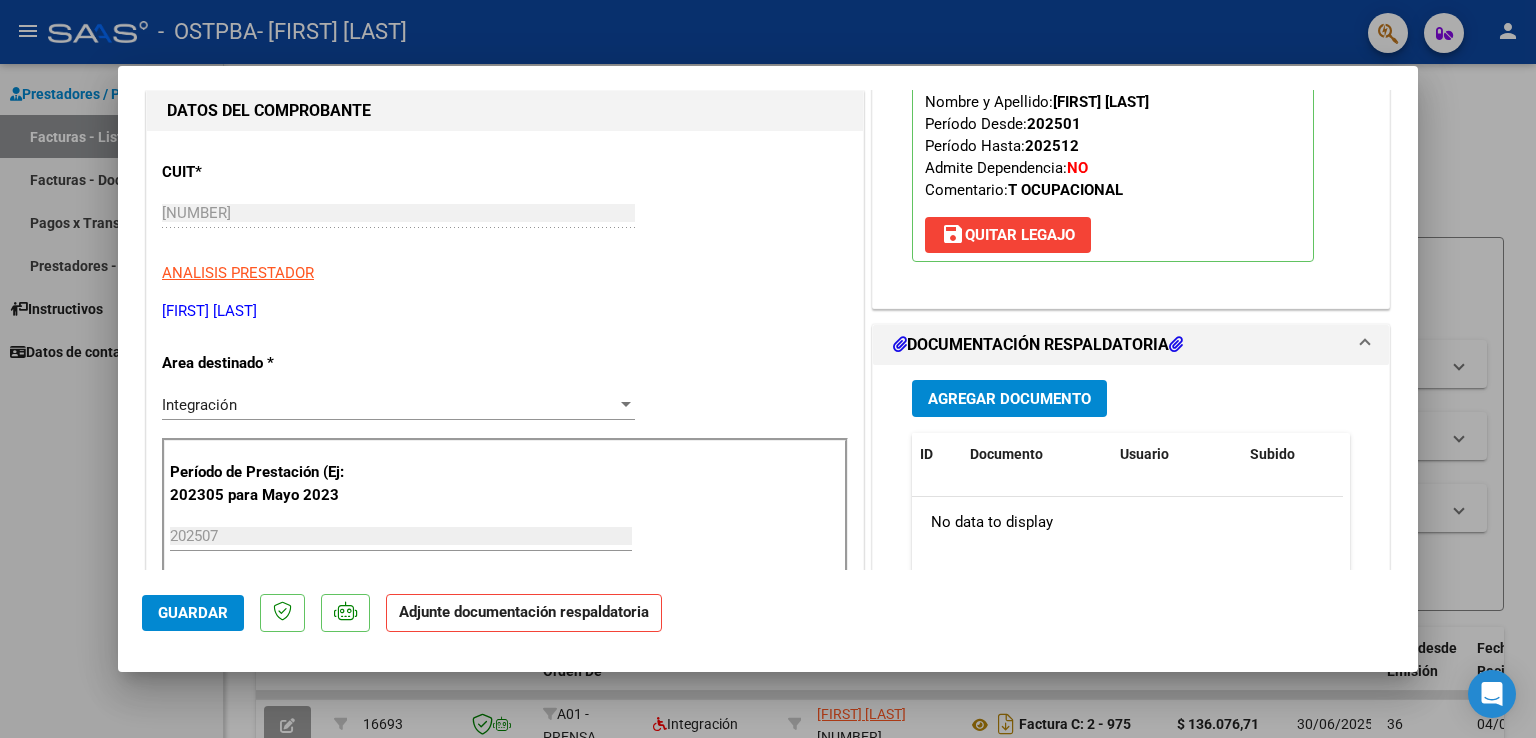 click on "Agregar Documento" at bounding box center (1009, 399) 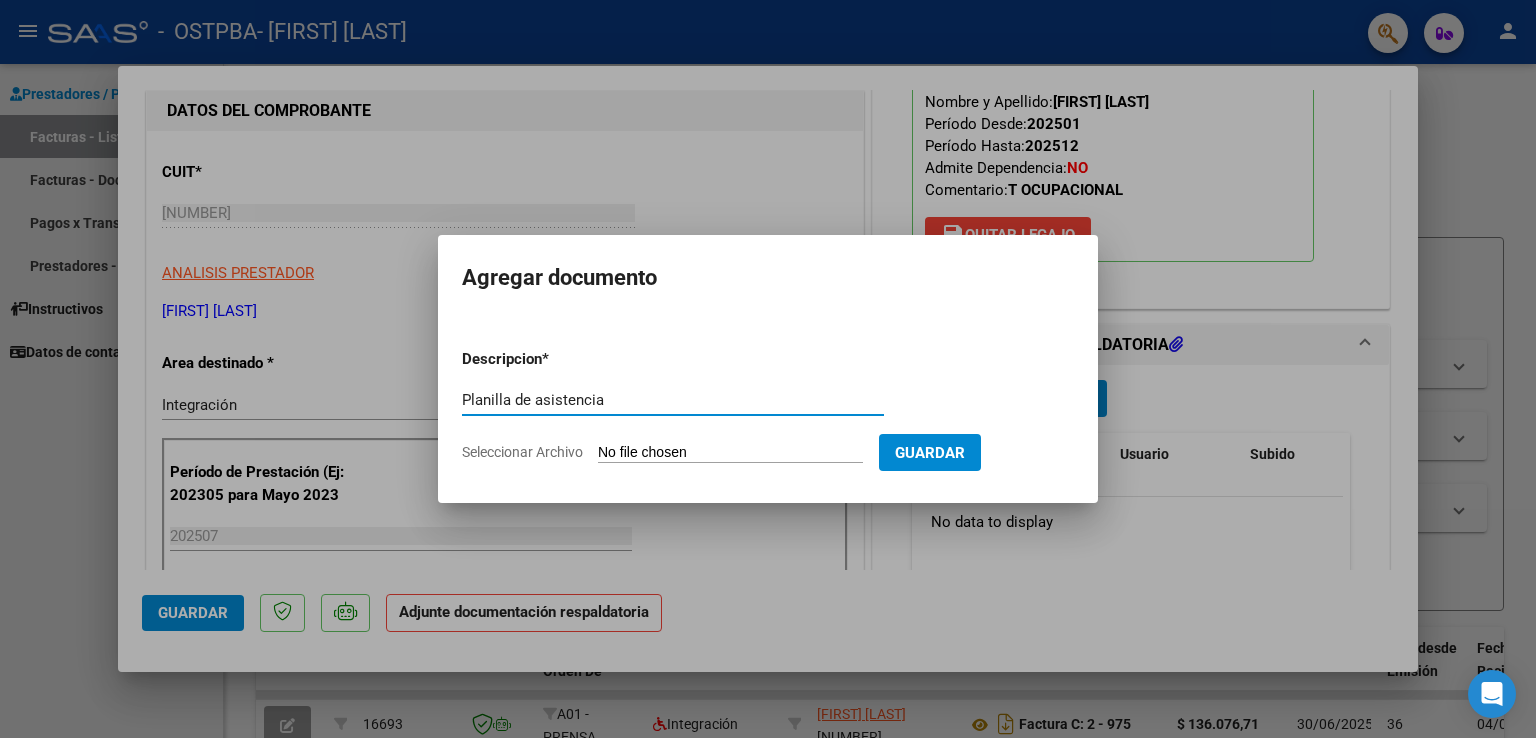 type on "Planilla de asistencia" 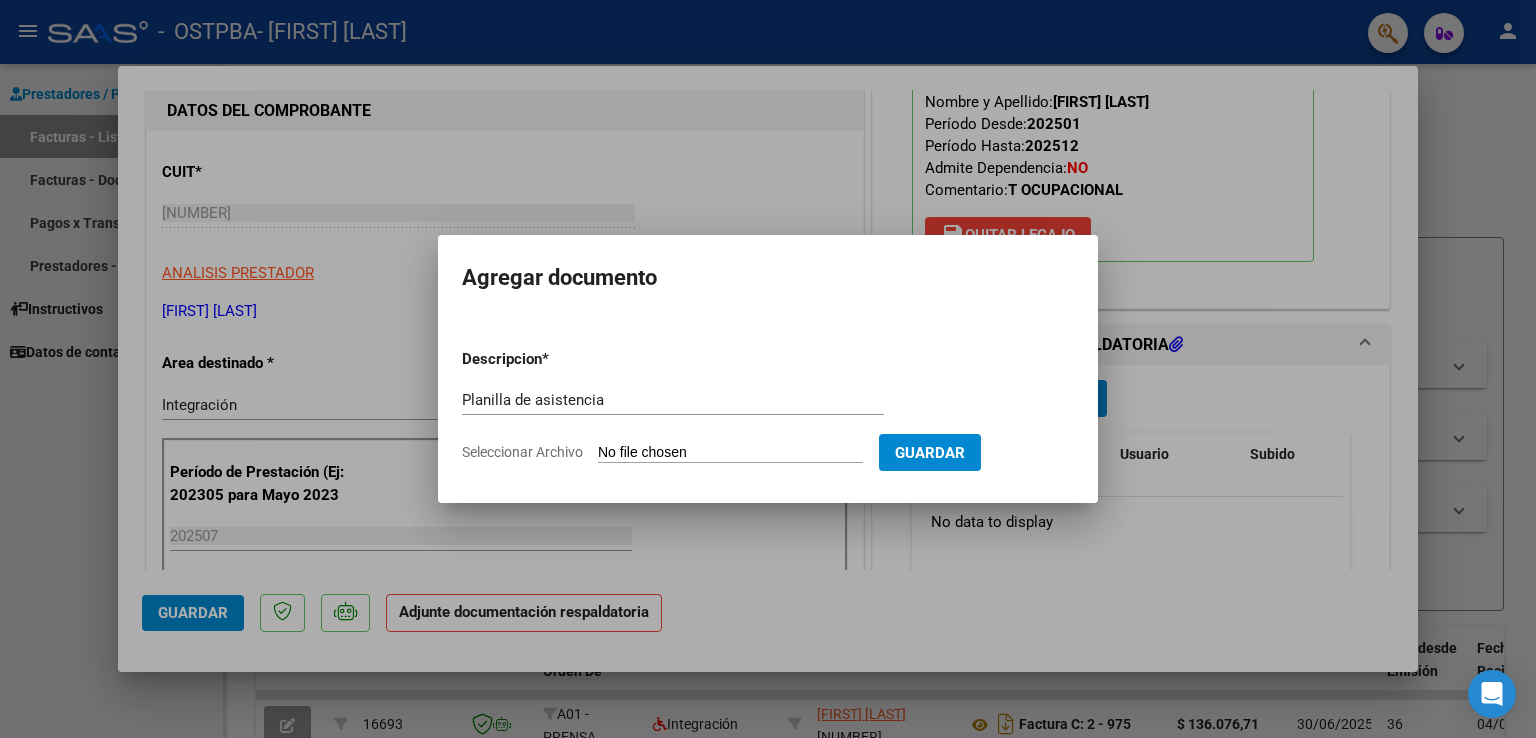 type on "C:\fakepath\Asistencia Camilo Molina T.O. JULIO 2025.pdf" 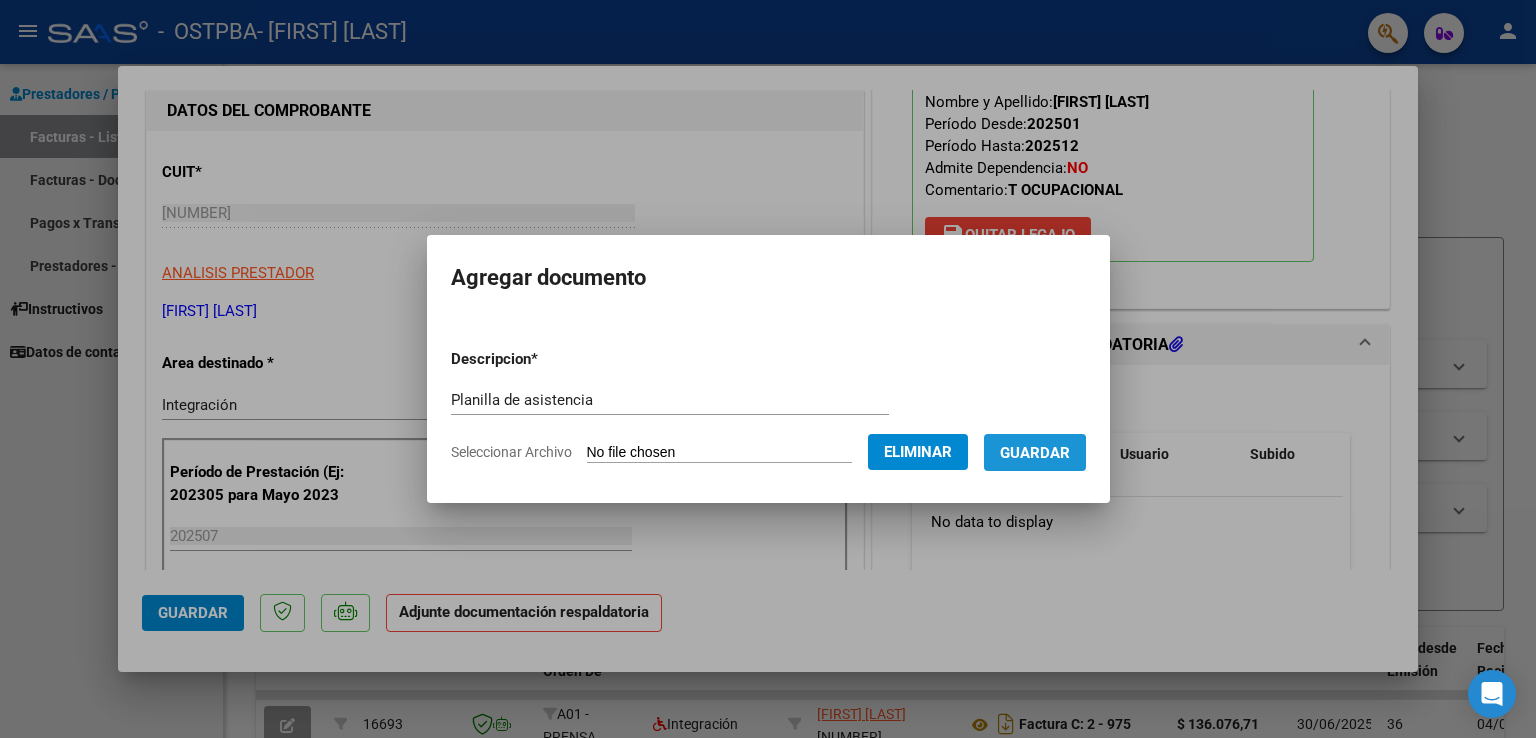 click on "Guardar" at bounding box center (1035, 453) 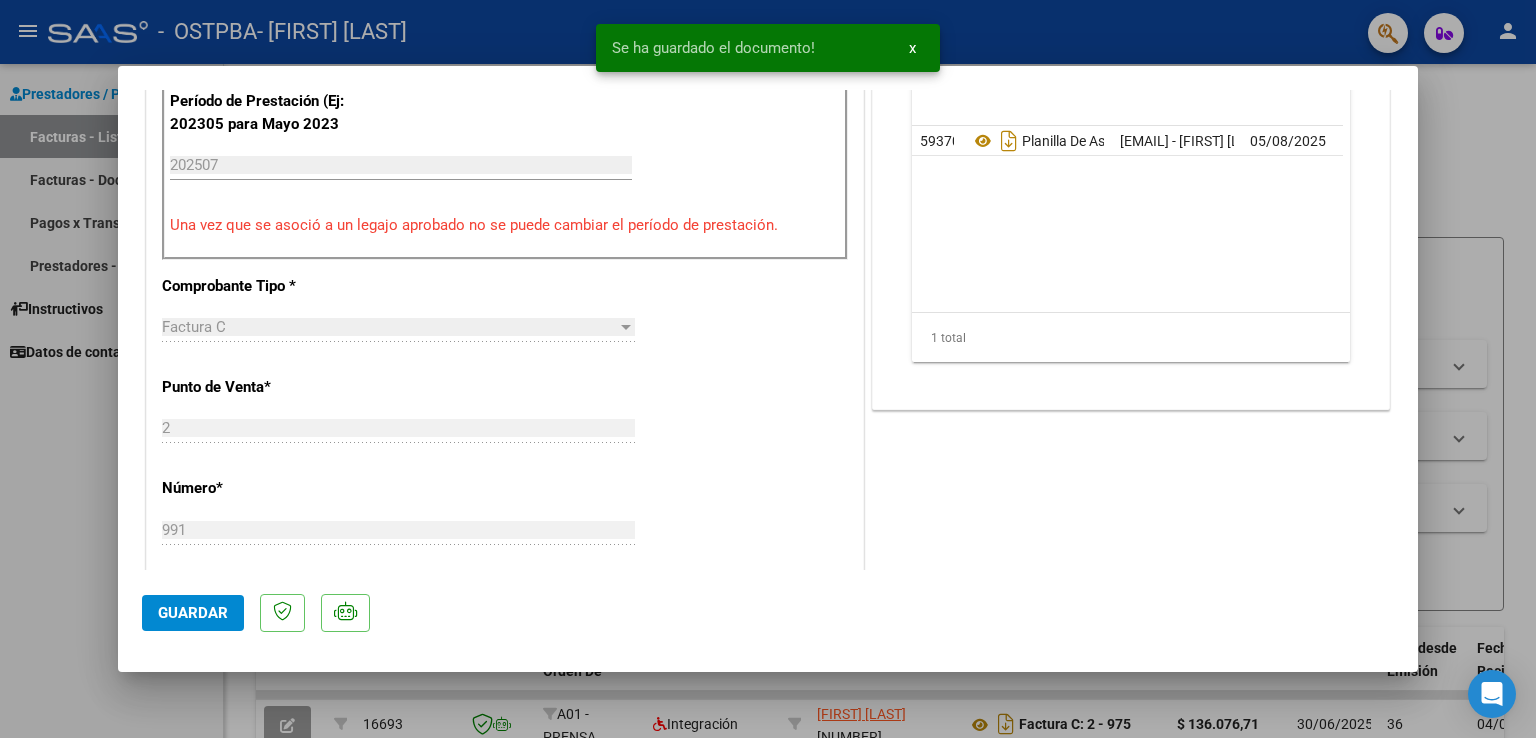 scroll, scrollTop: 383, scrollLeft: 0, axis: vertical 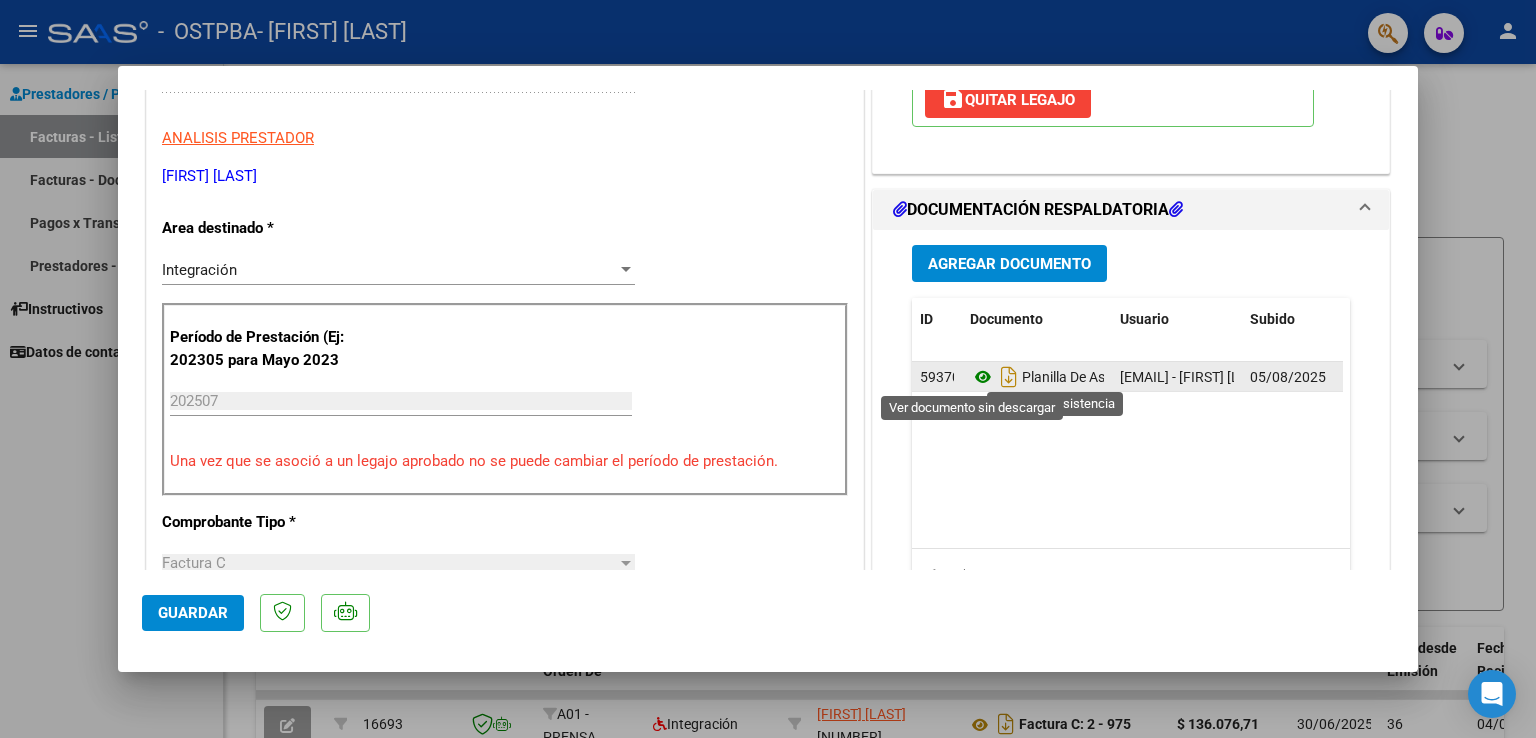click 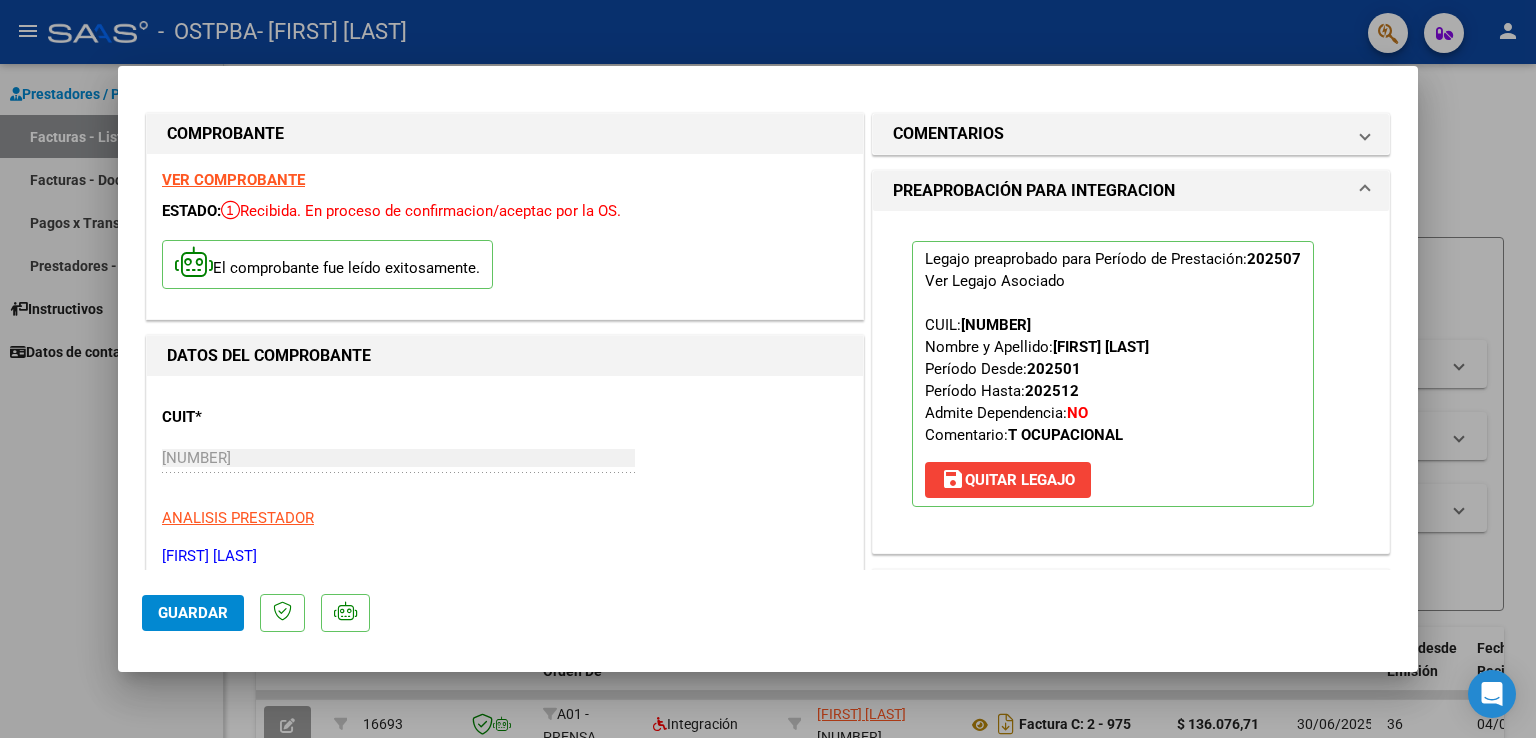 scroll, scrollTop: 0, scrollLeft: 0, axis: both 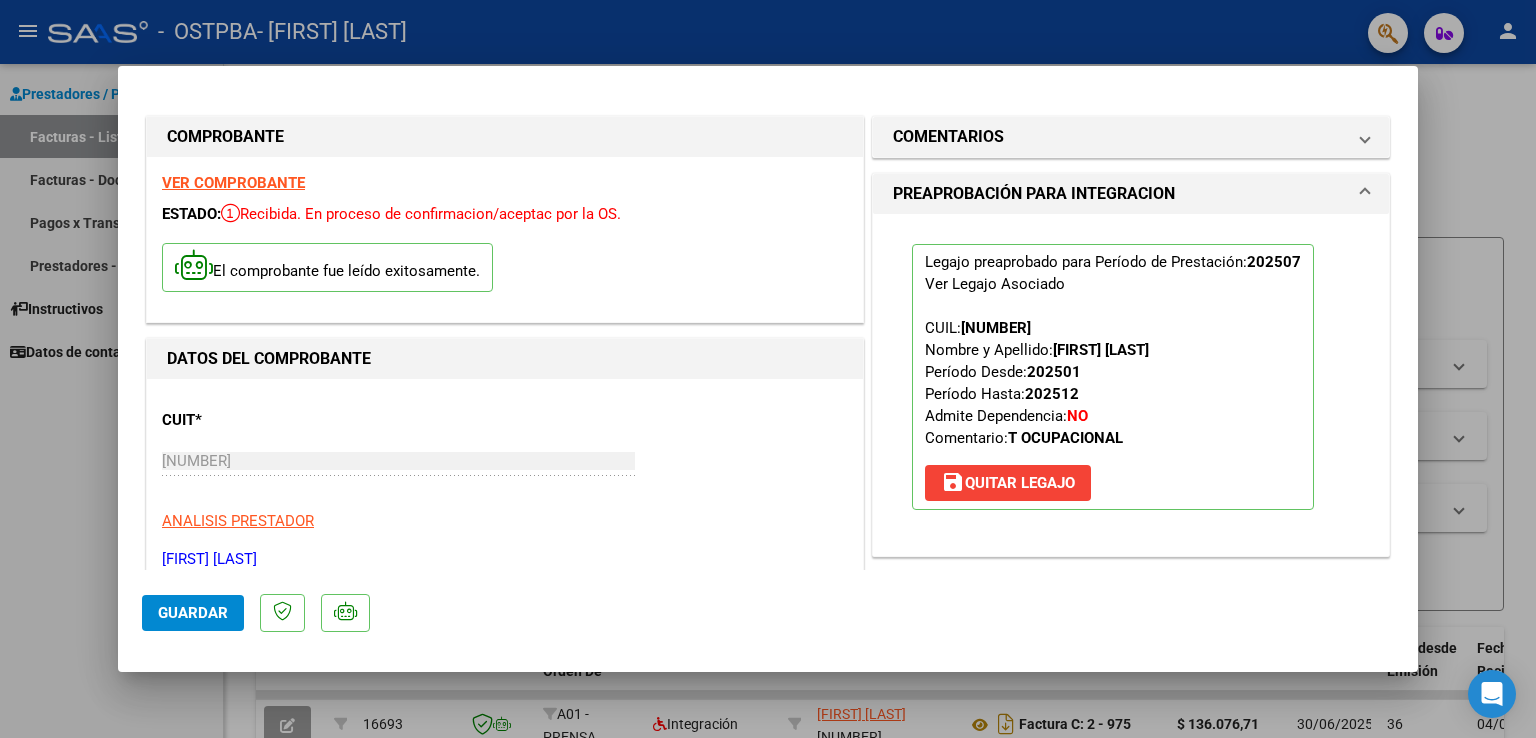 click on "Guardar" 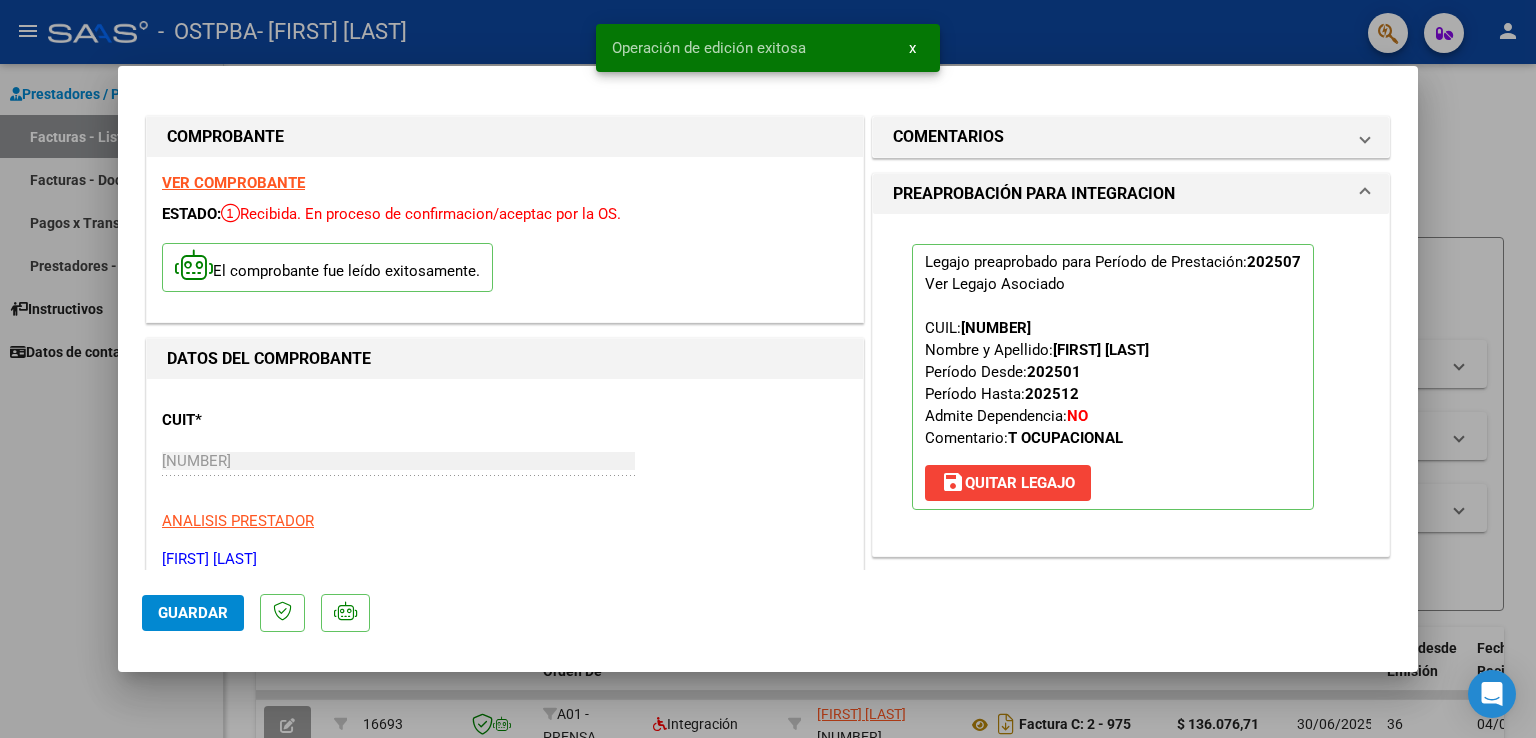 click at bounding box center [768, 369] 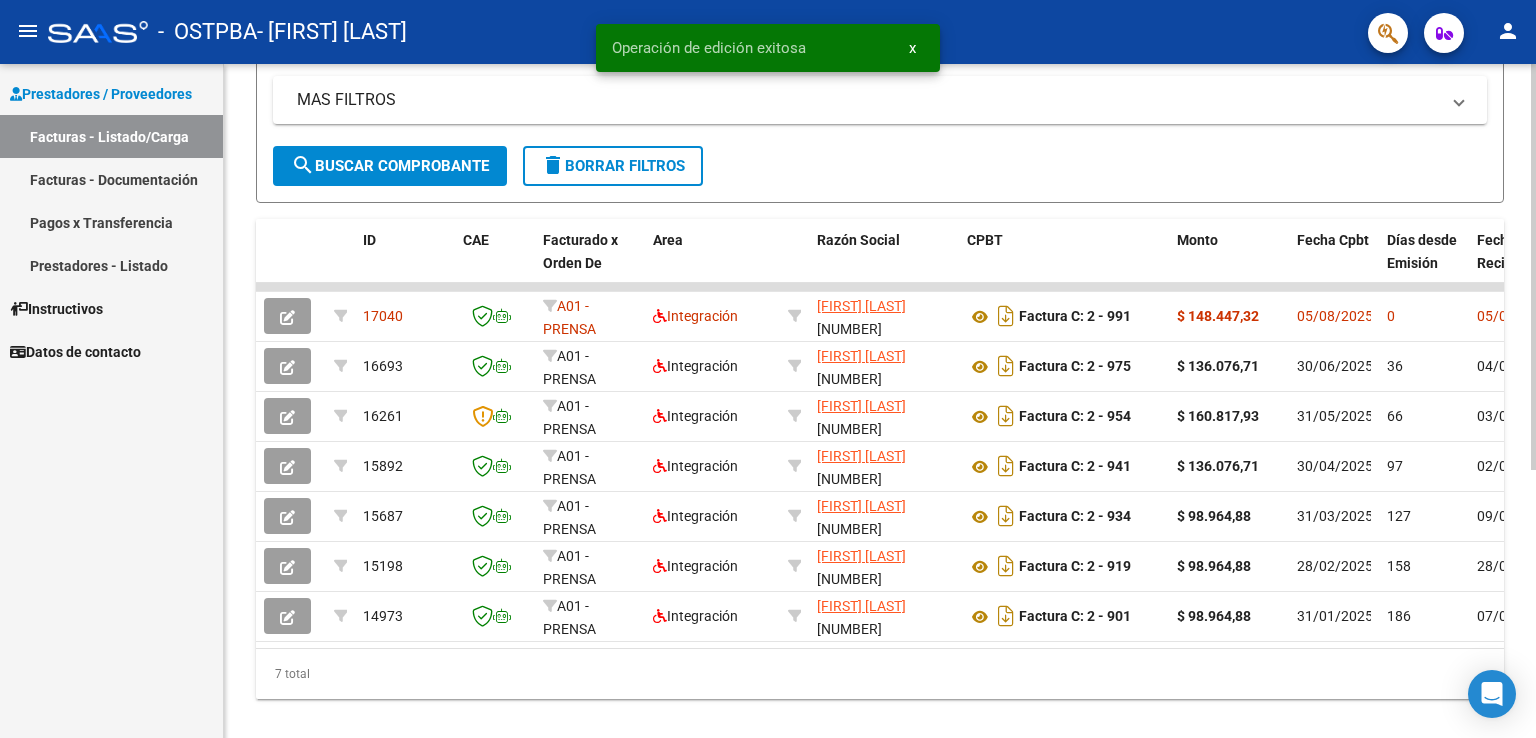 scroll, scrollTop: 445, scrollLeft: 0, axis: vertical 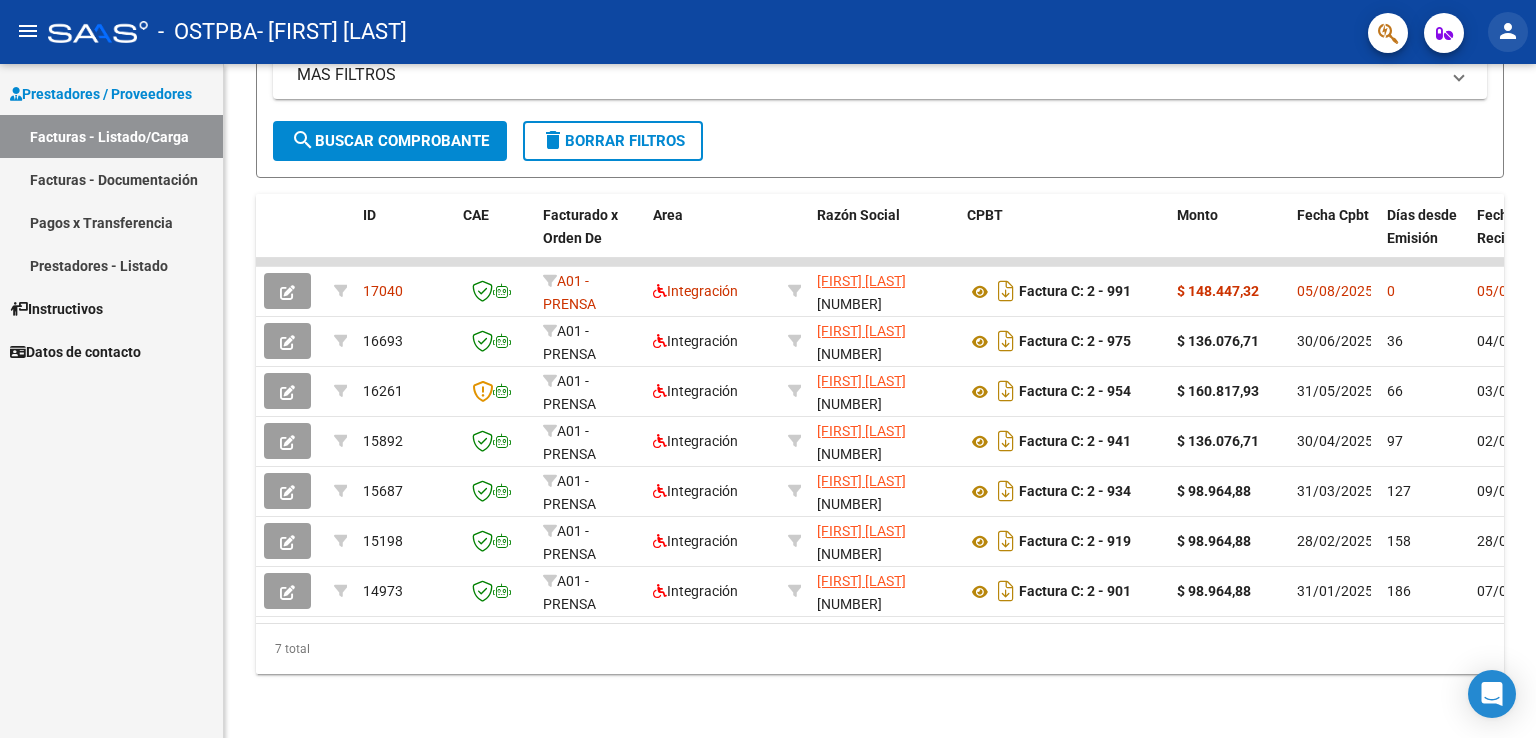 click on "person" 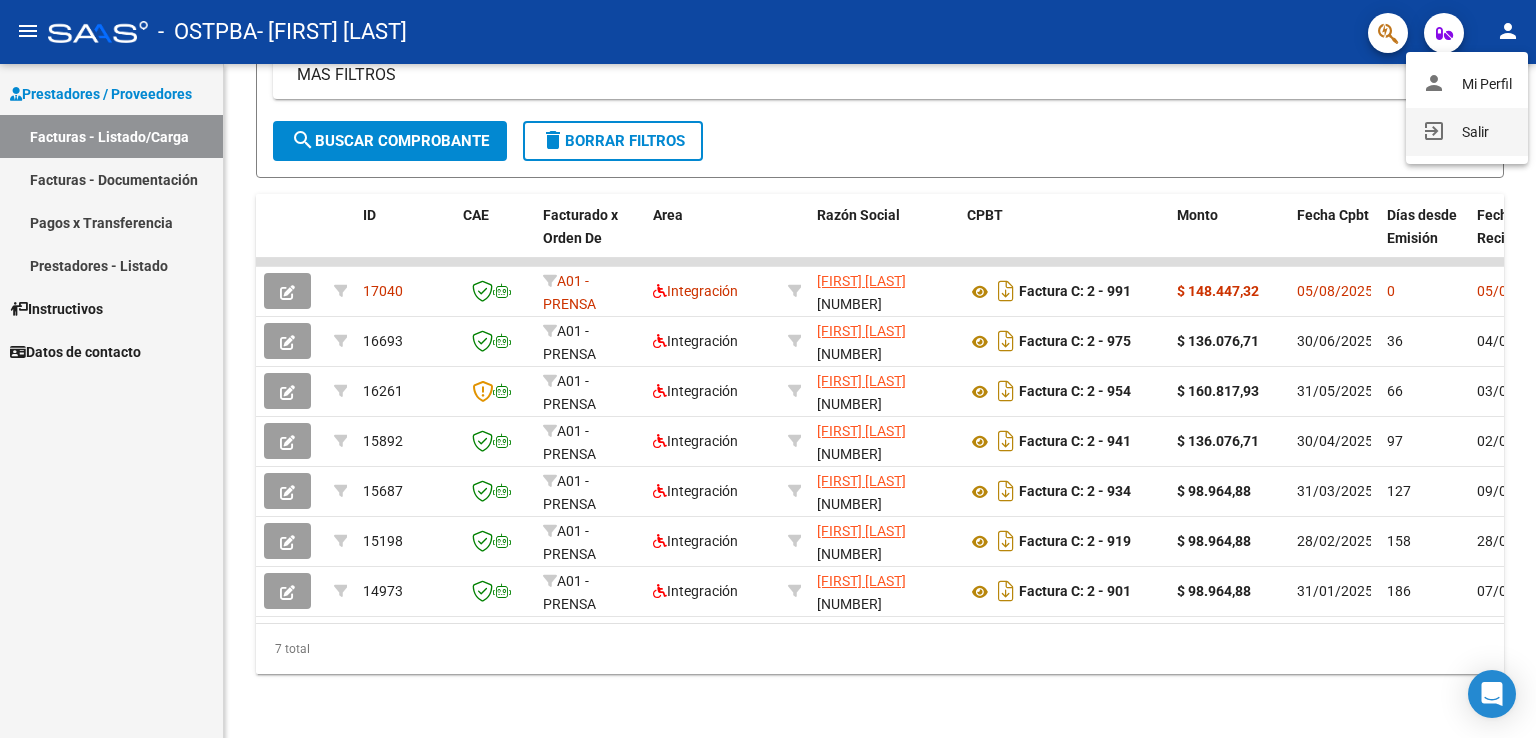 click on "exit_to_app  Salir" at bounding box center (1467, 132) 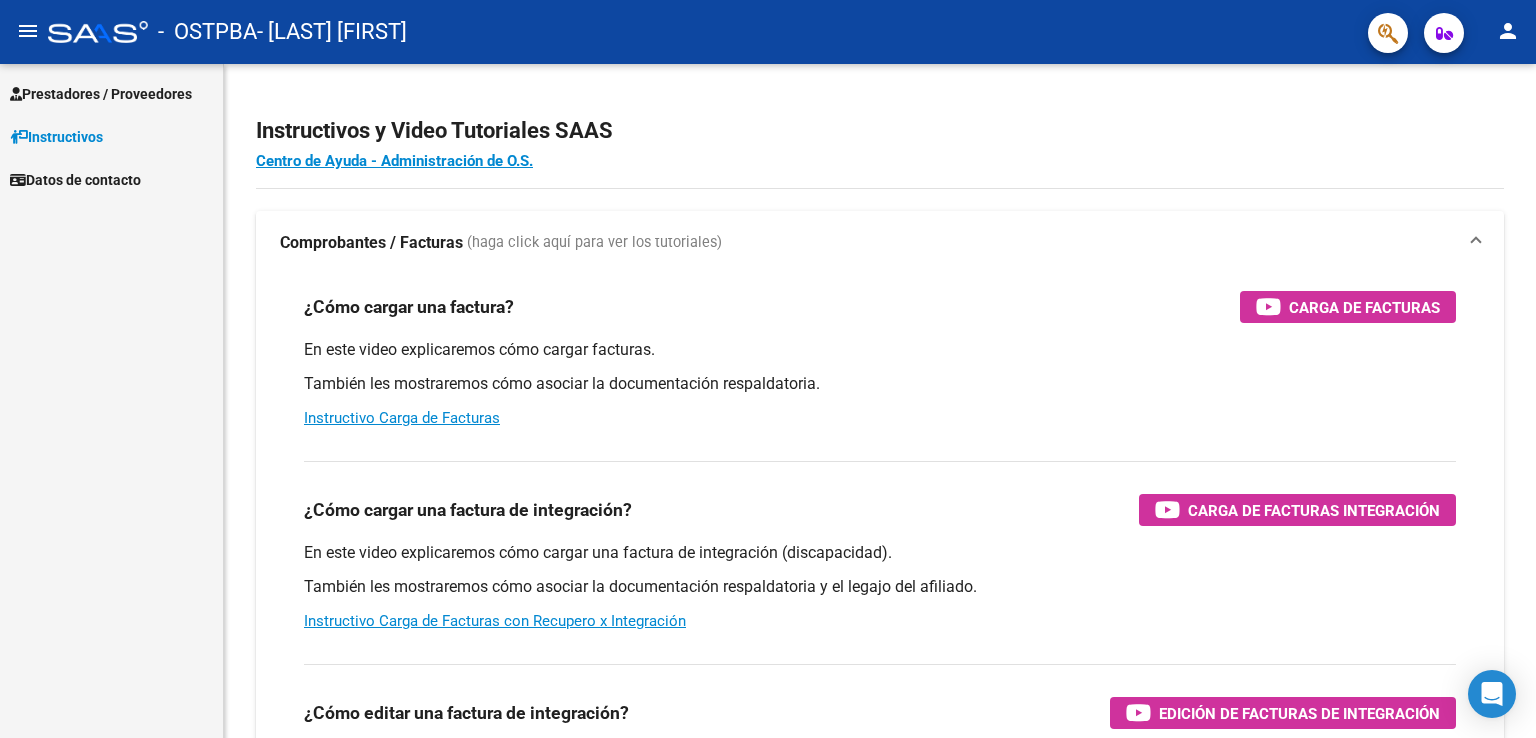 scroll, scrollTop: 0, scrollLeft: 0, axis: both 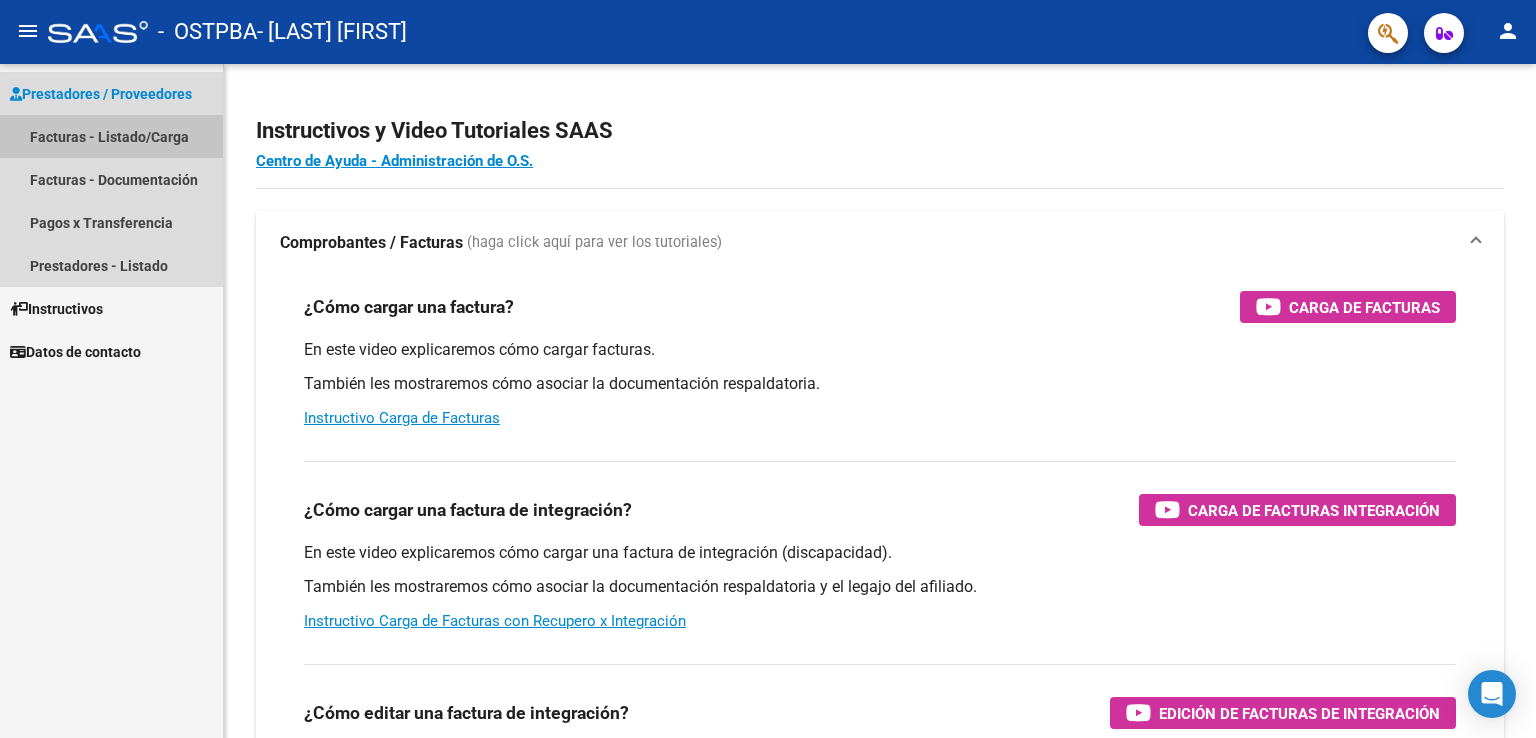 click on "Facturas - Listado/Carga" at bounding box center [111, 136] 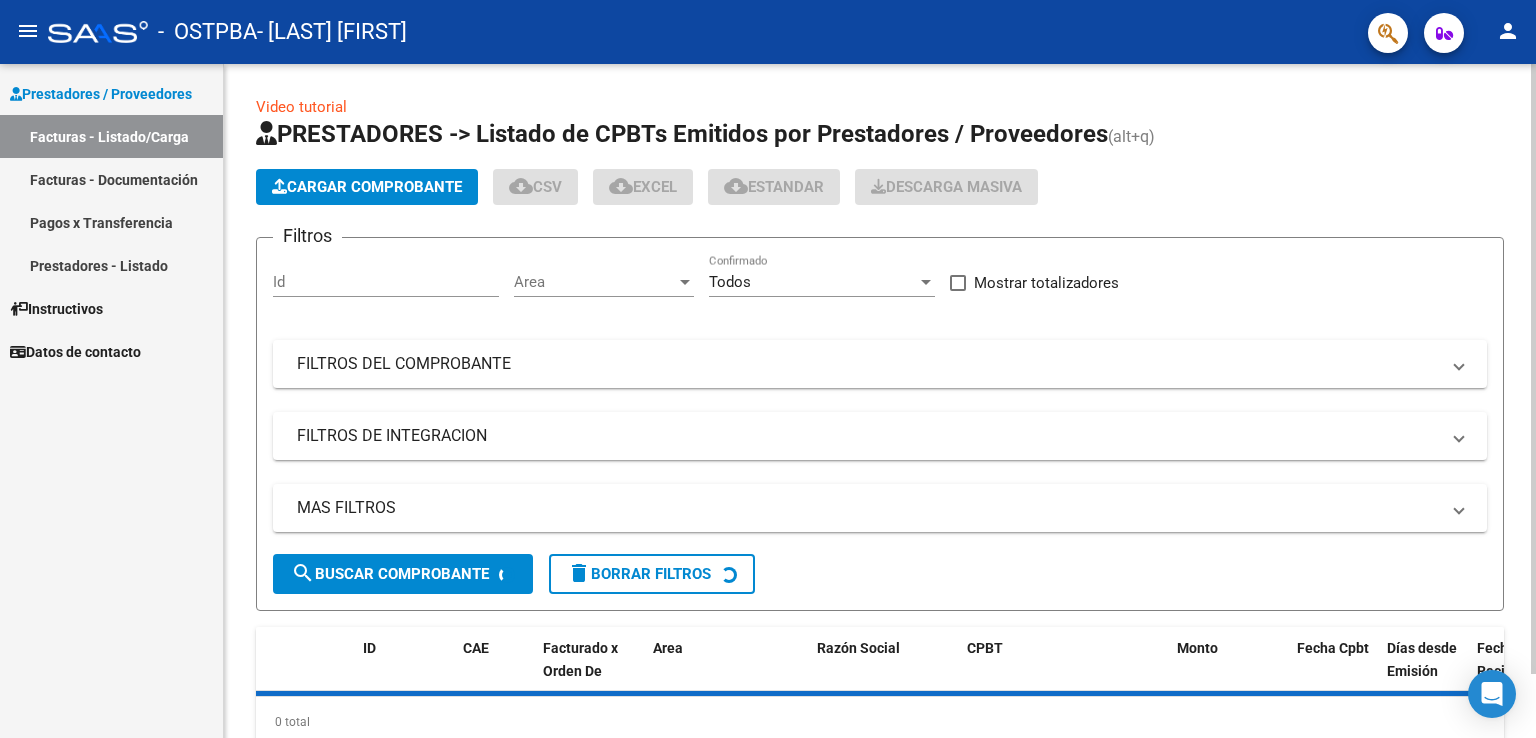 click on "Cargar Comprobante" 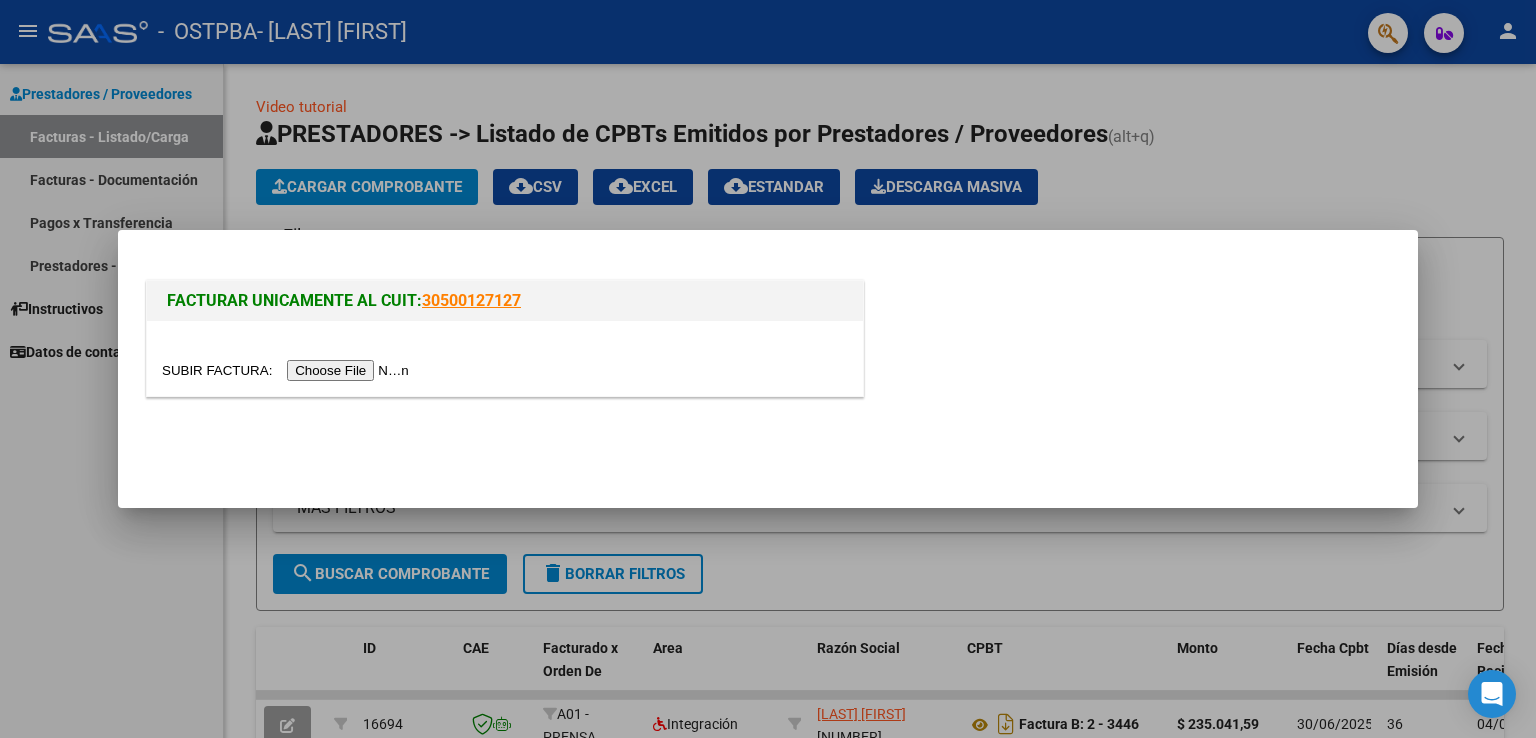 click at bounding box center [288, 370] 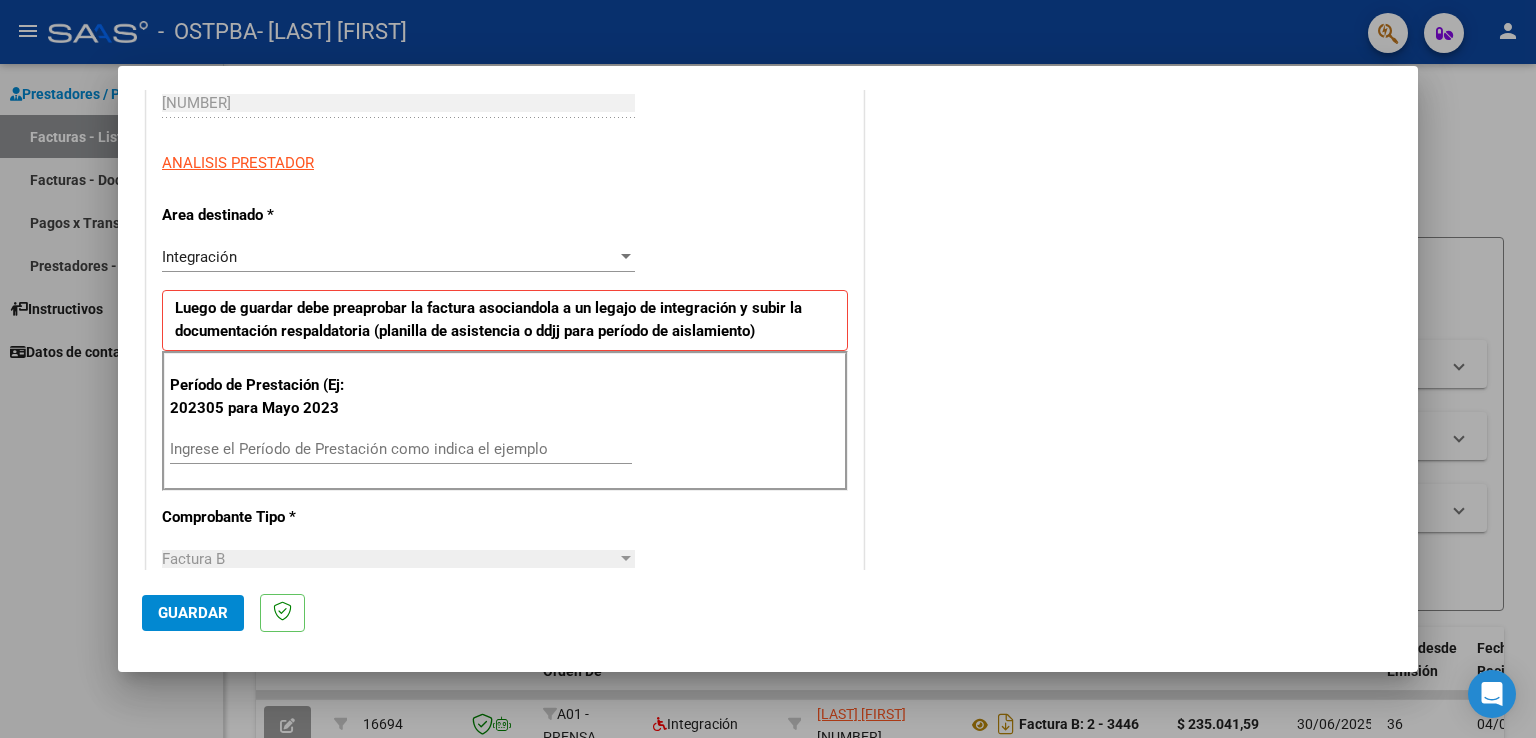 scroll, scrollTop: 408, scrollLeft: 0, axis: vertical 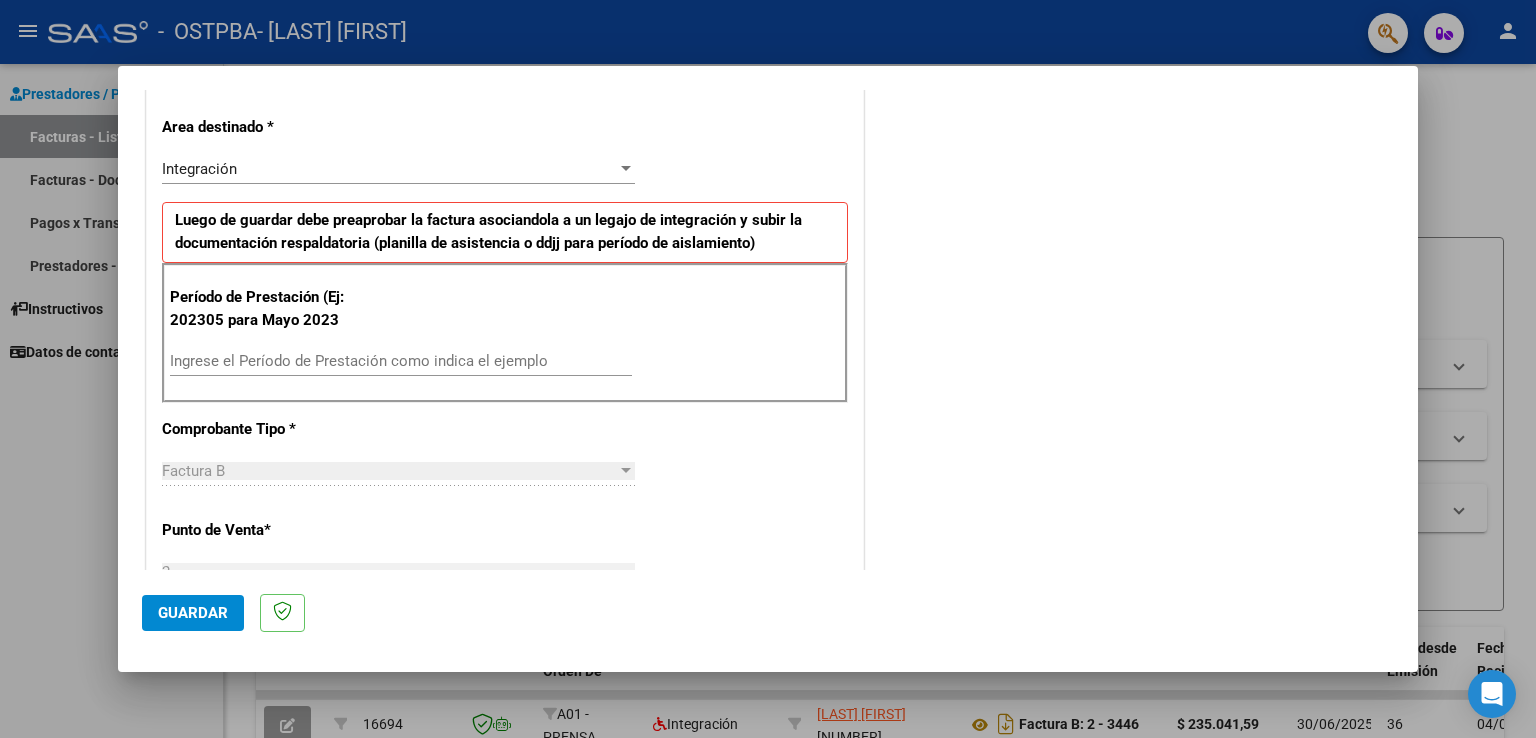 click on "Ingrese el Período de Prestación como indica el ejemplo" at bounding box center (401, 361) 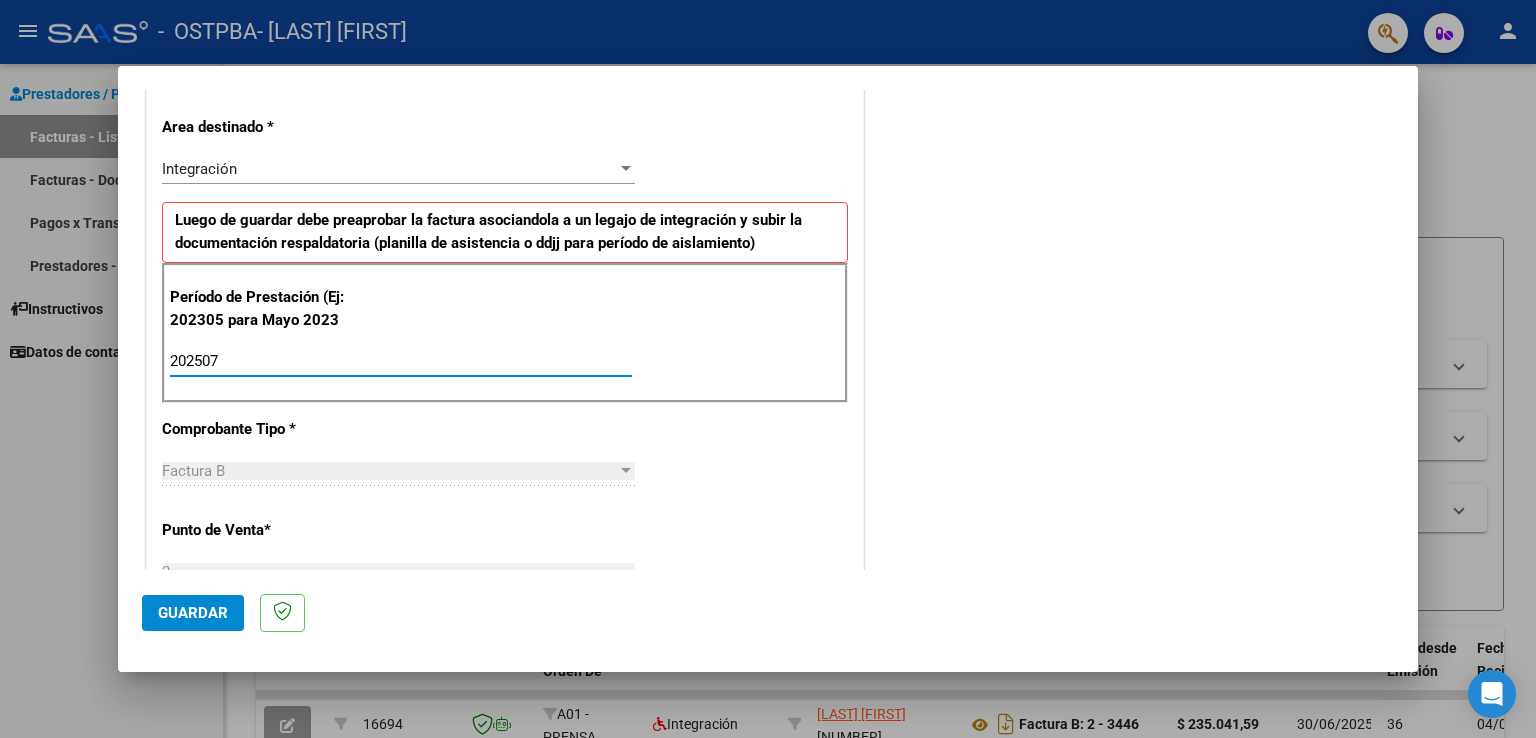 type on "202507" 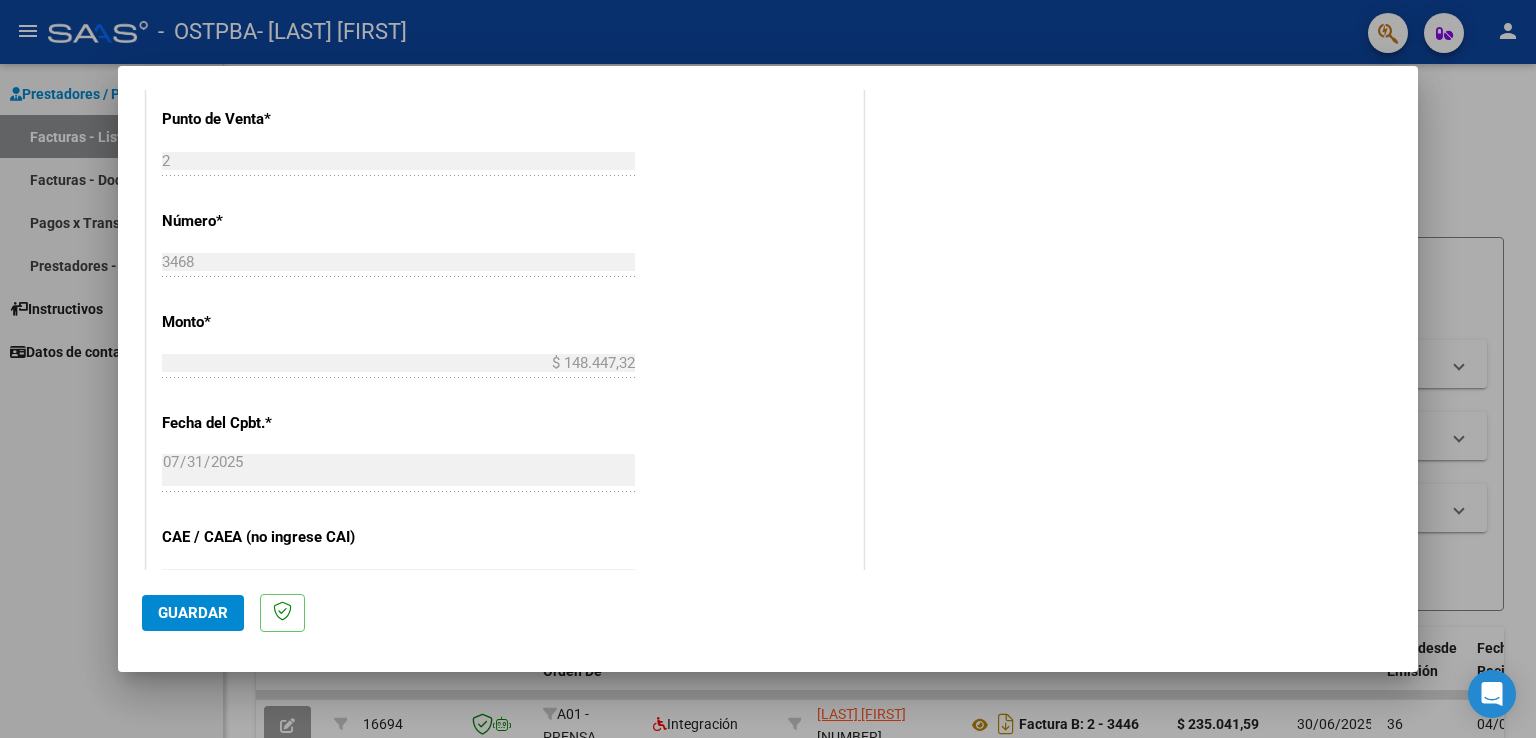 scroll, scrollTop: 1240, scrollLeft: 0, axis: vertical 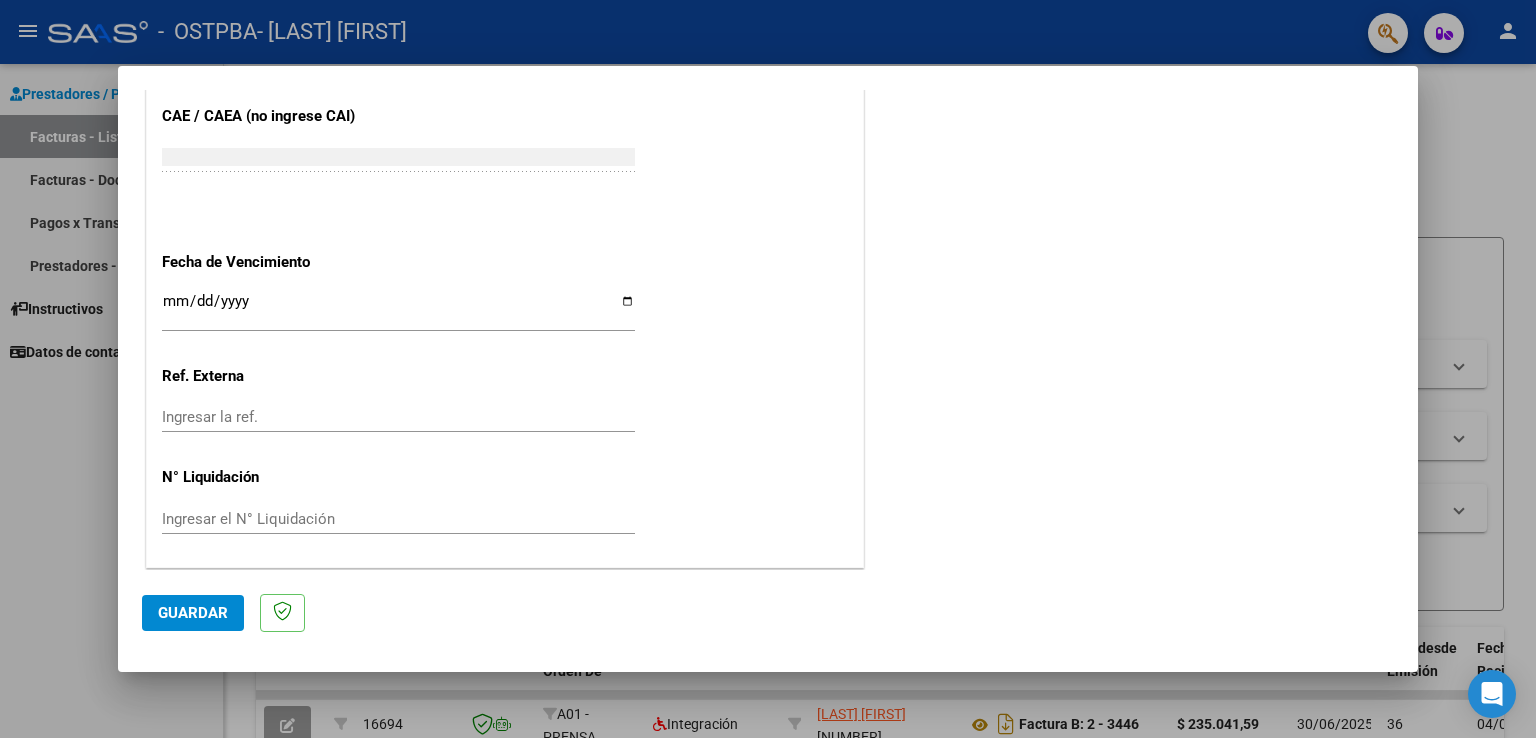 click on "Guardar" 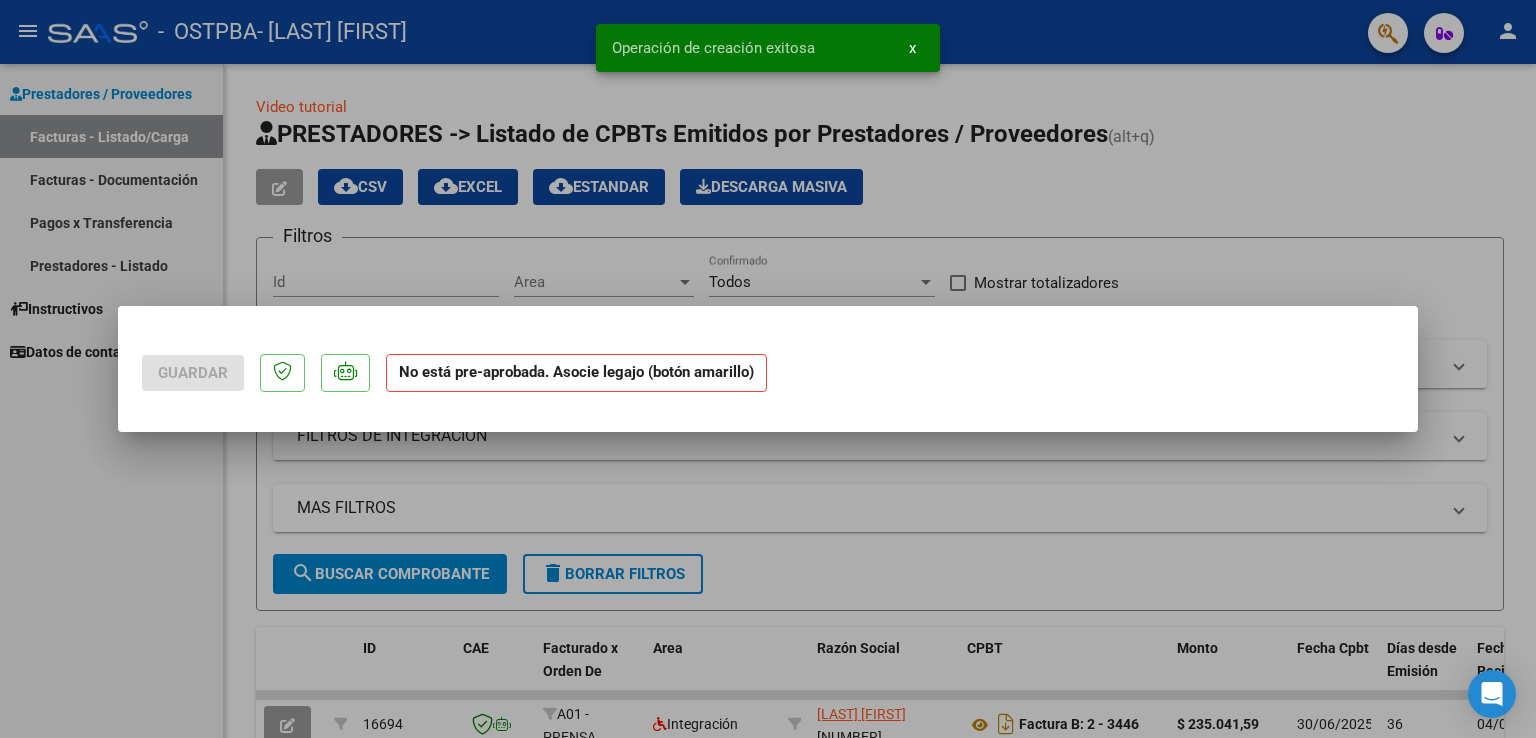 scroll, scrollTop: 0, scrollLeft: 0, axis: both 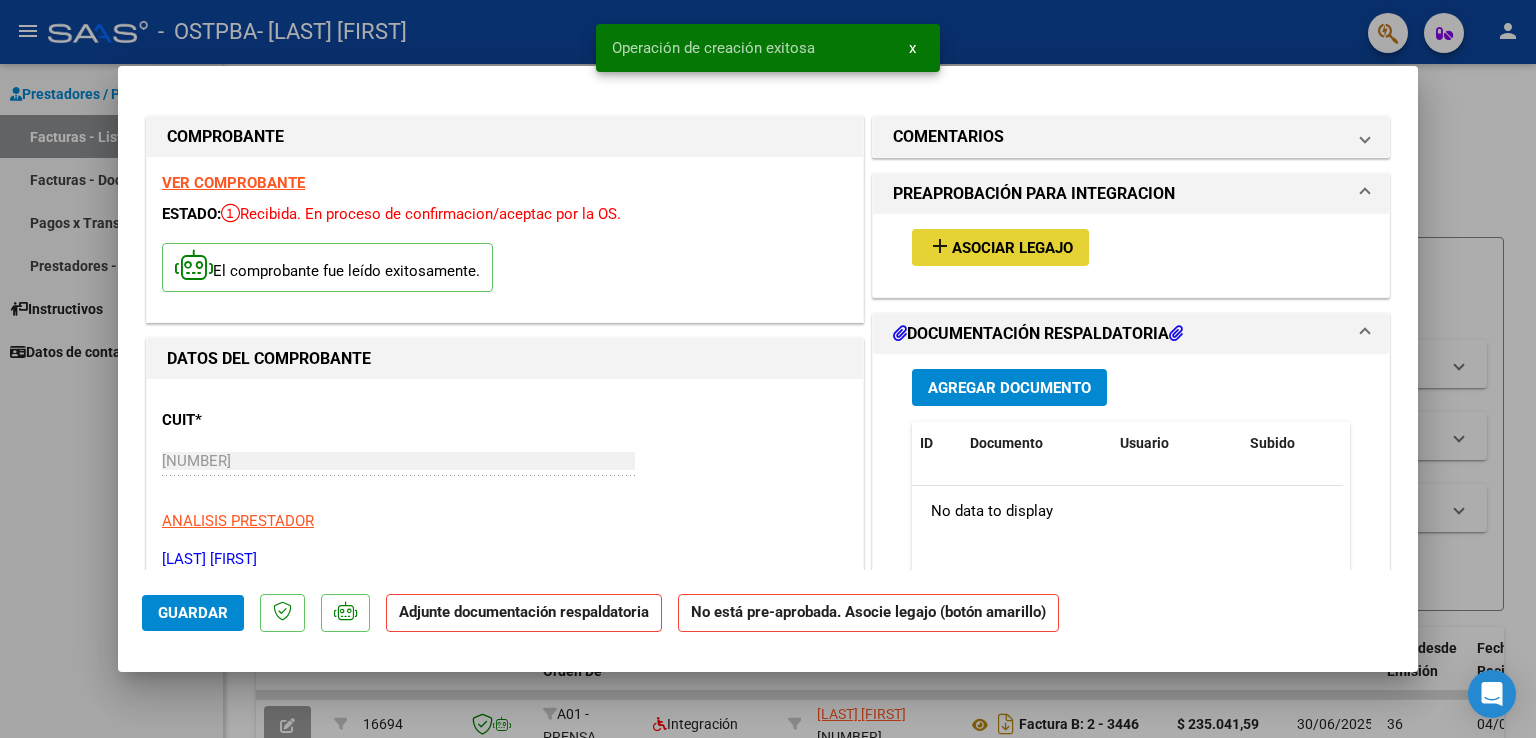 click on "add Asociar Legajo" at bounding box center (1000, 247) 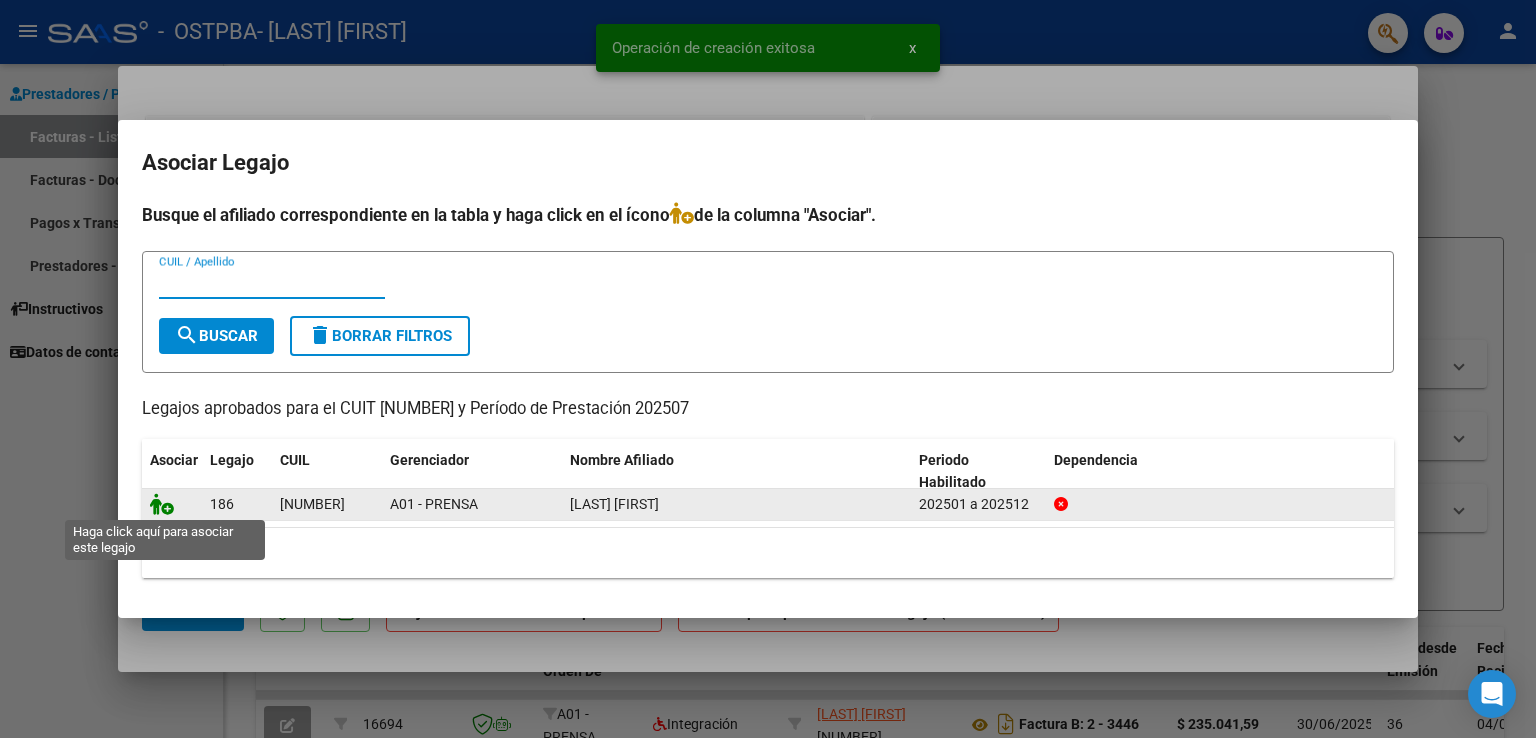 click 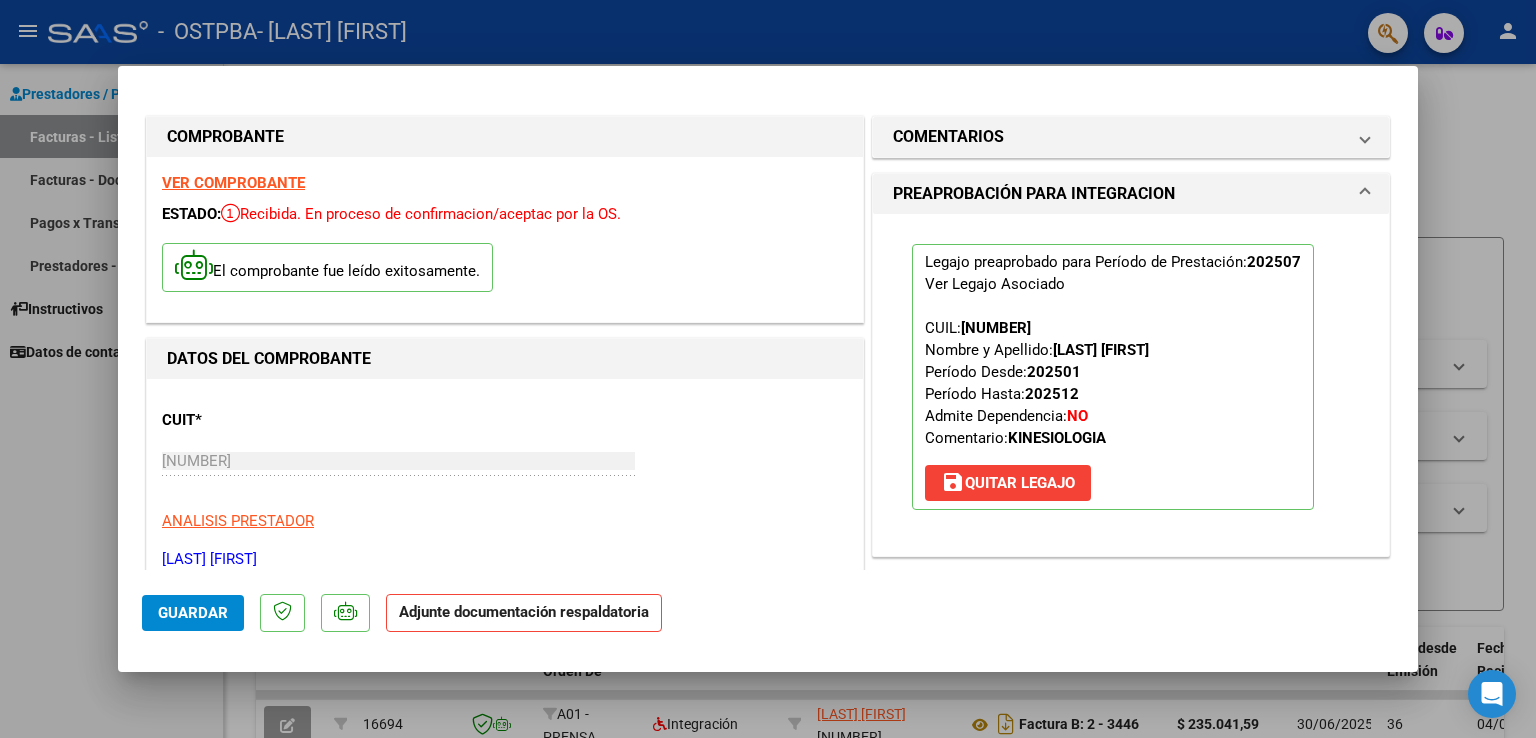 scroll, scrollTop: 516, scrollLeft: 0, axis: vertical 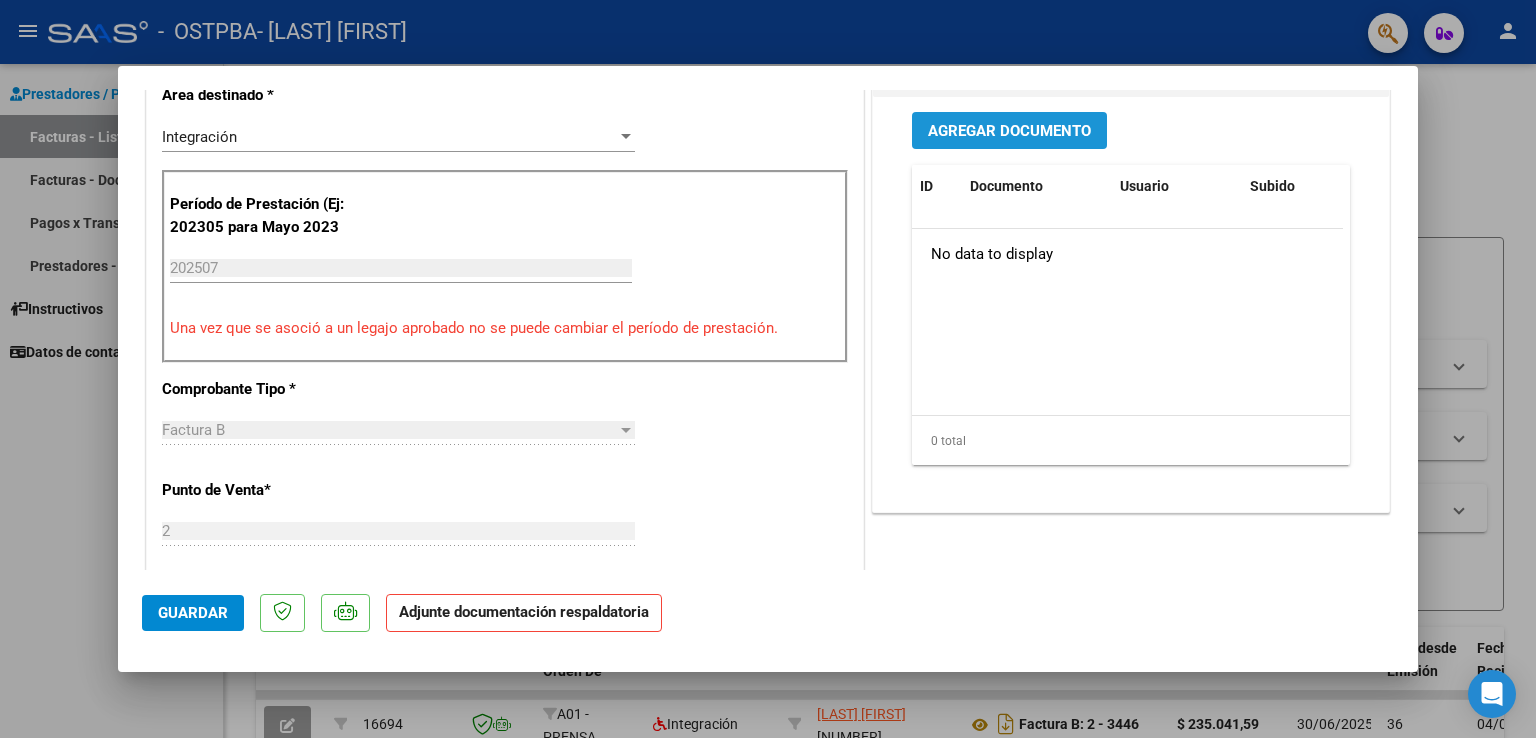 click on "Agregar Documento" at bounding box center [1009, 130] 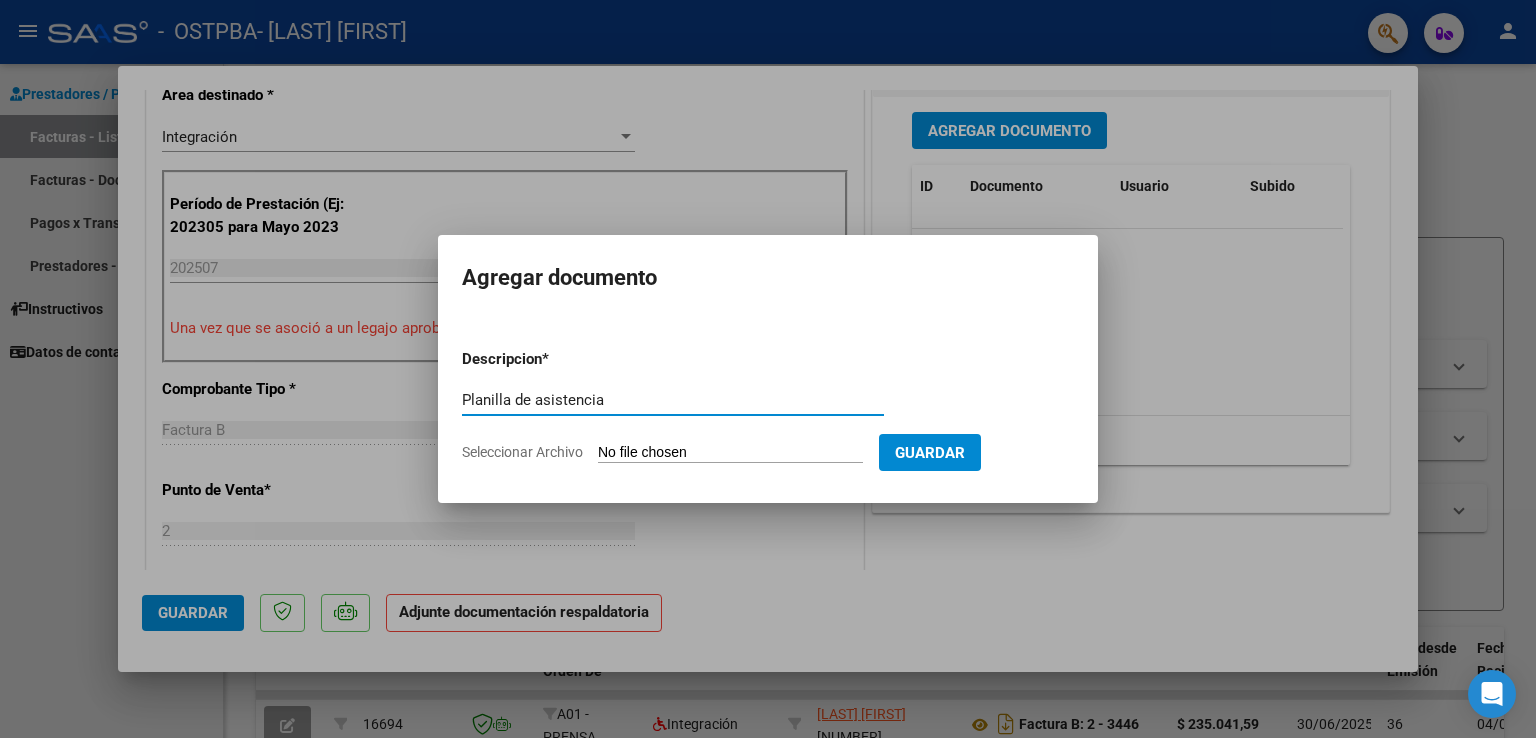 type on "Planilla de asistencia" 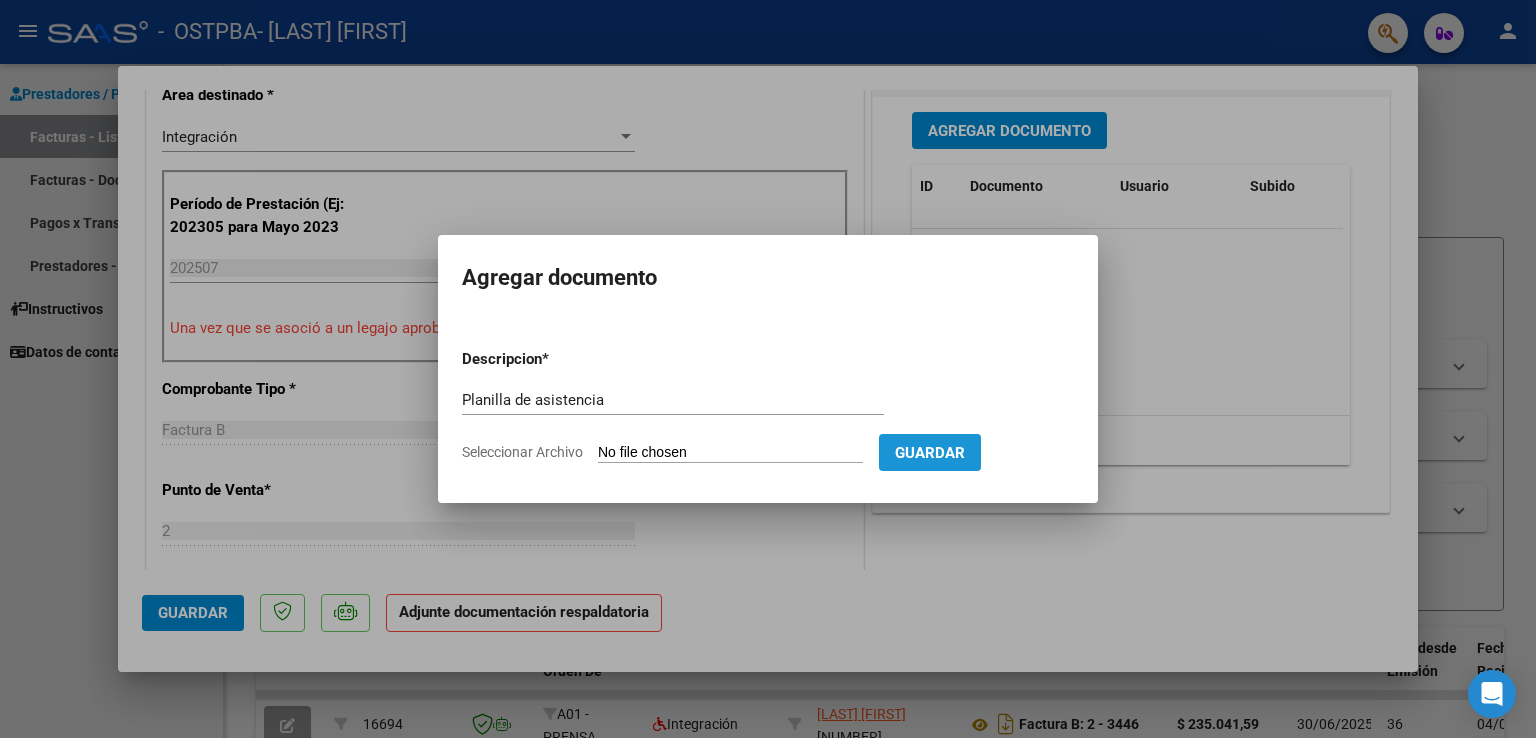 click on "Guardar" at bounding box center [930, 452] 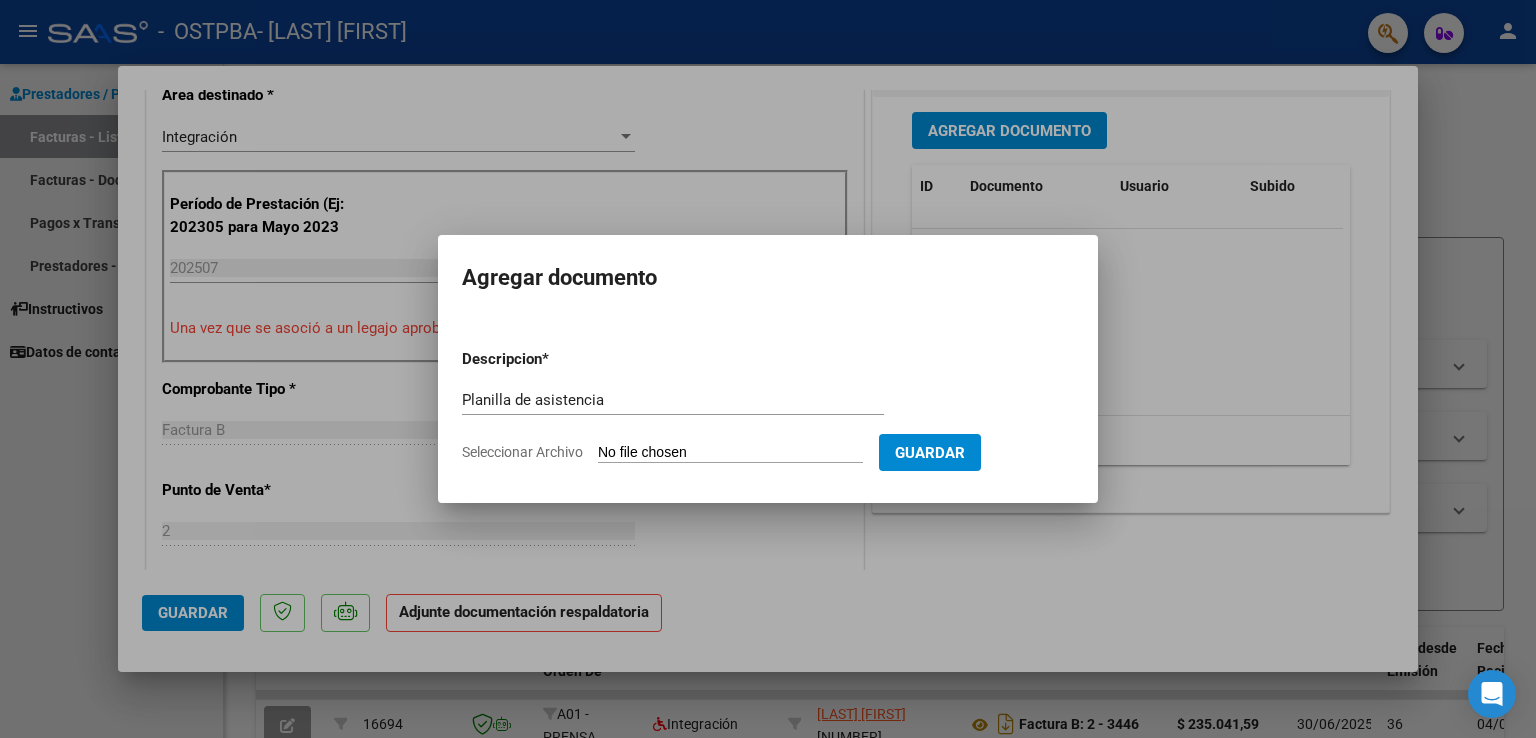 click on "Descripcion  *   Planilla de asistencia Escriba aquí una descripcion  Seleccionar Archivo Guardar" at bounding box center [768, 406] 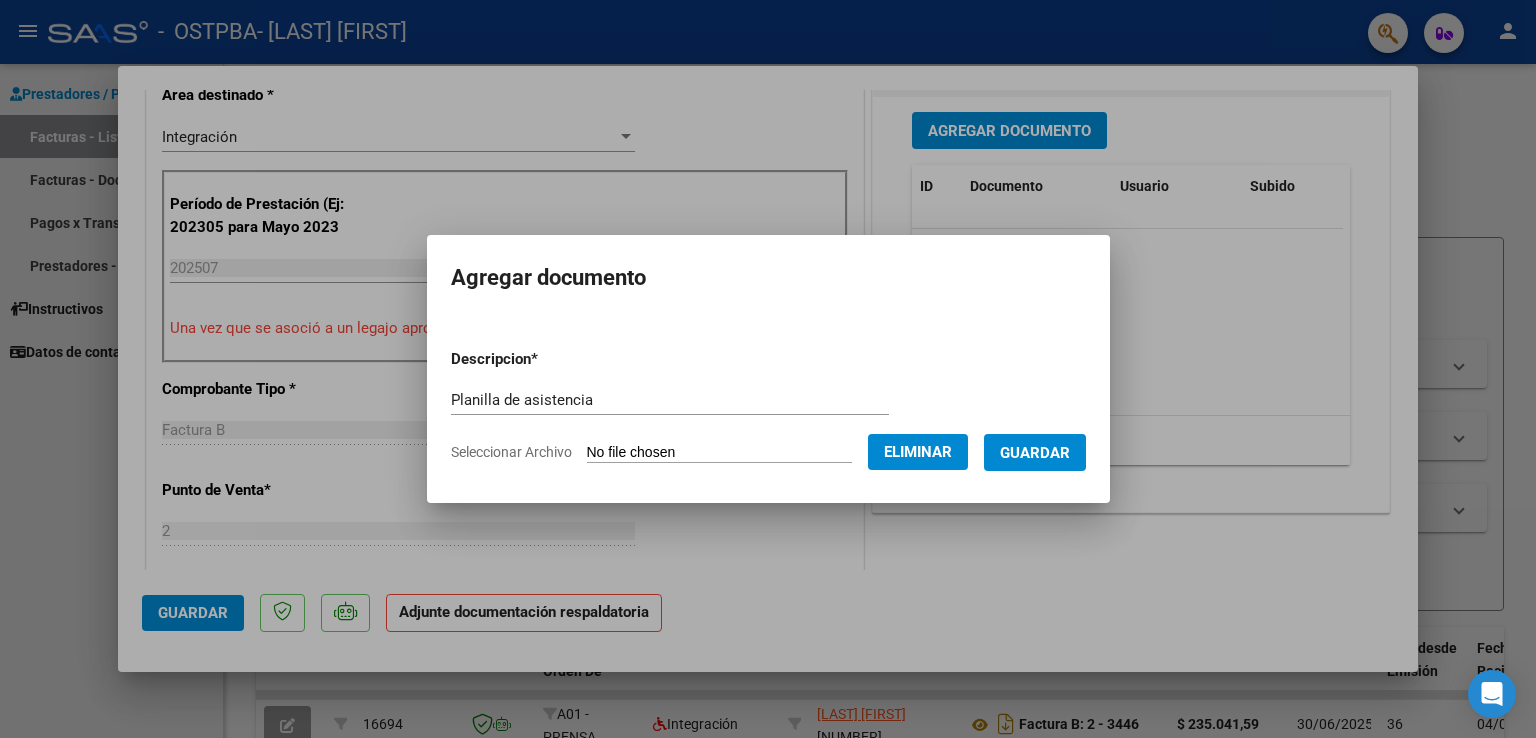 click on "Guardar" at bounding box center (1035, 453) 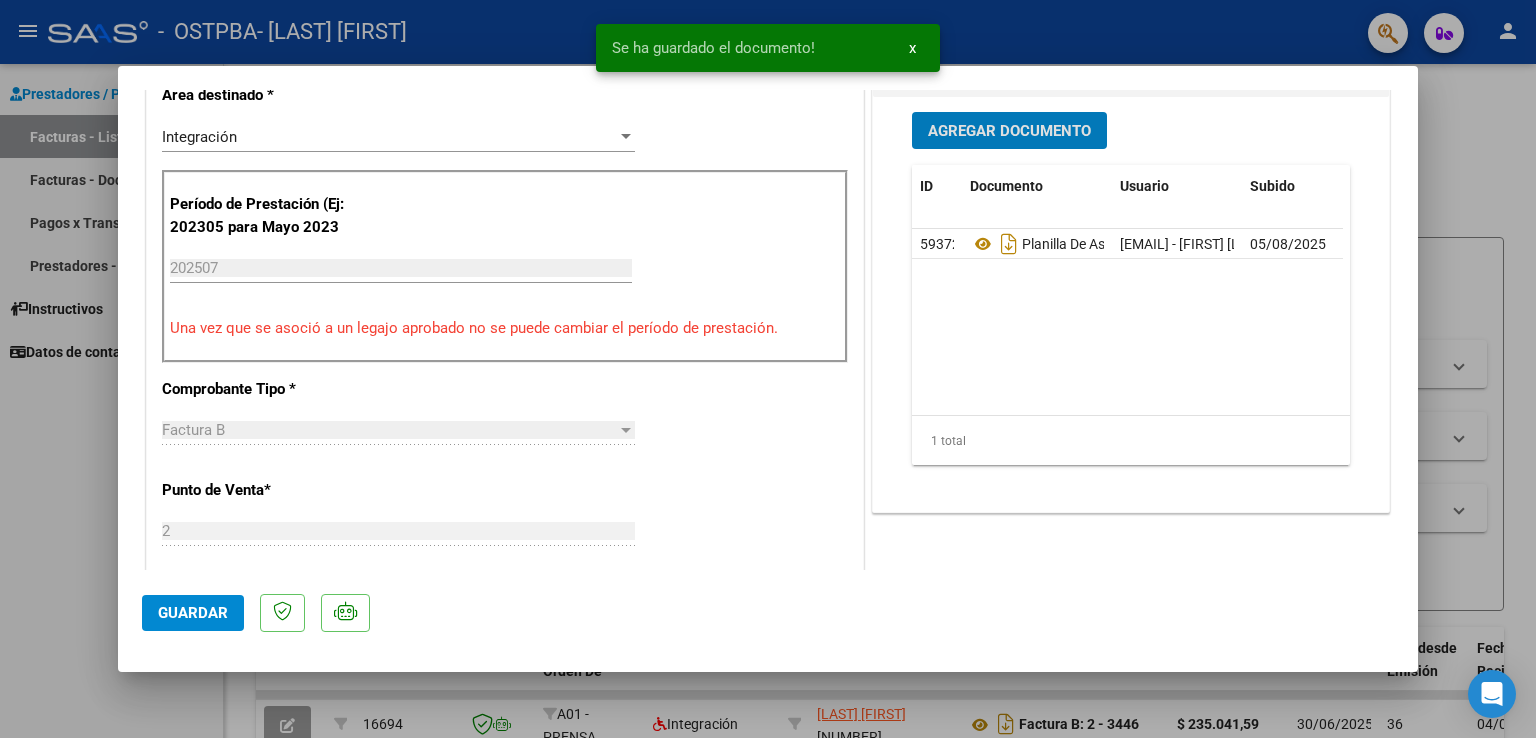 scroll, scrollTop: 60, scrollLeft: 0, axis: vertical 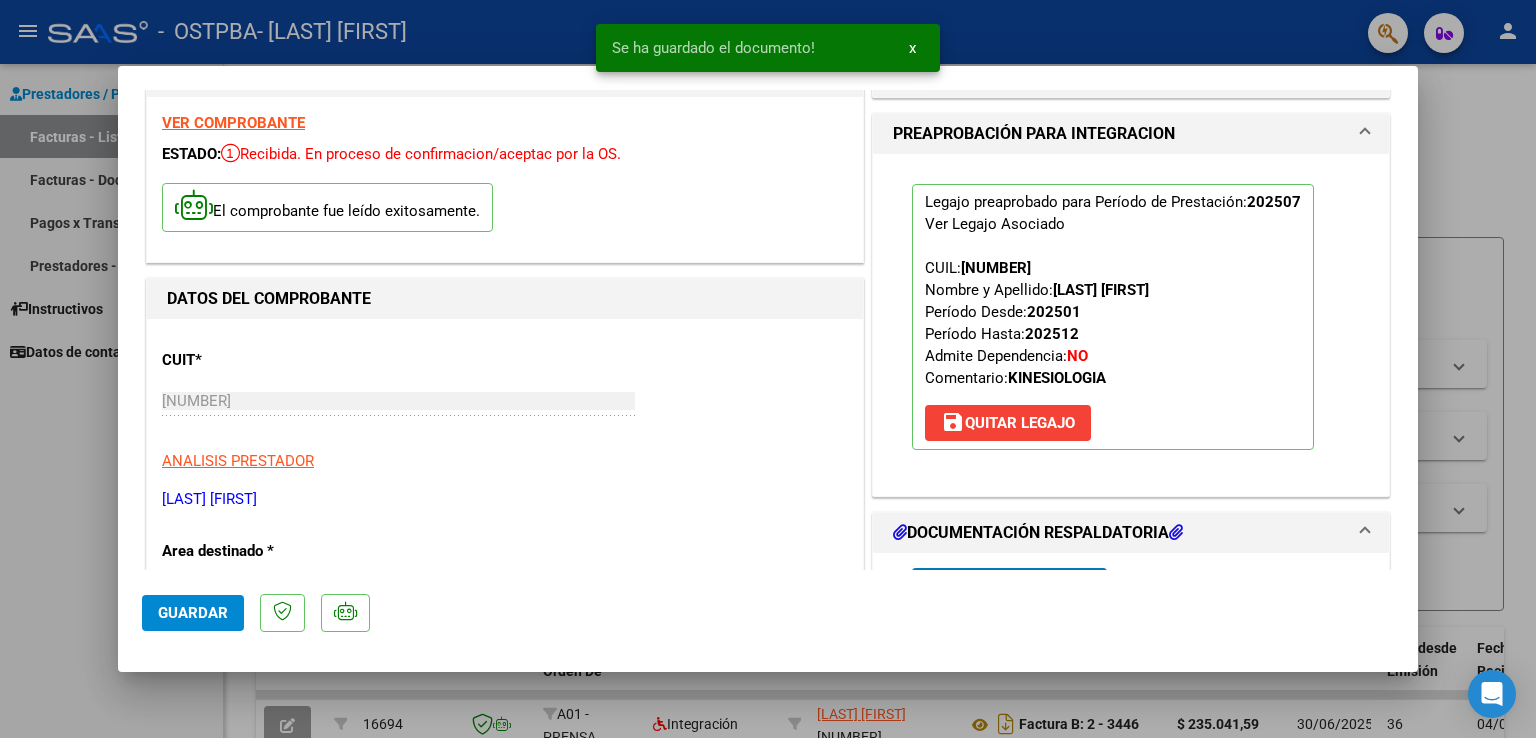 click on "Guardar" 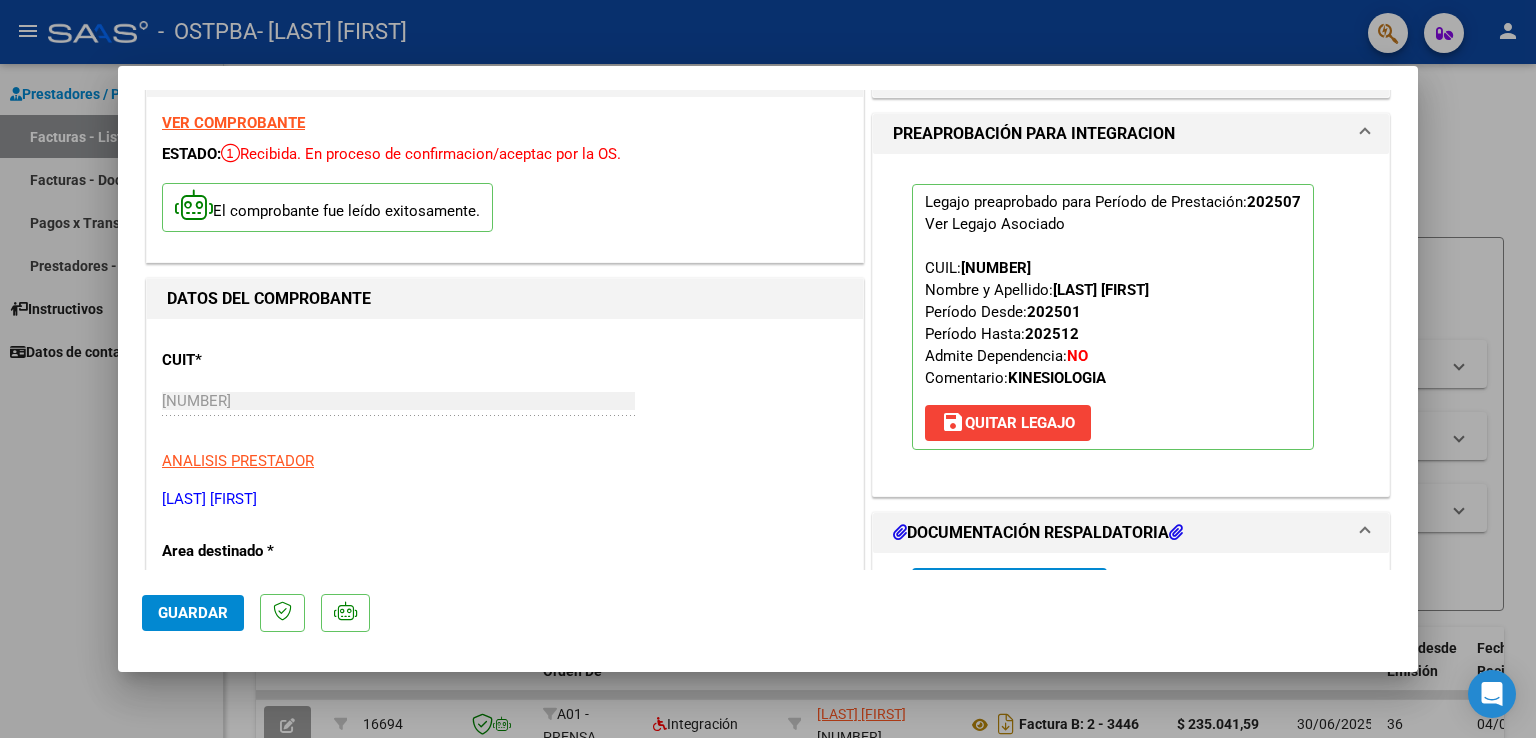 click at bounding box center [768, 369] 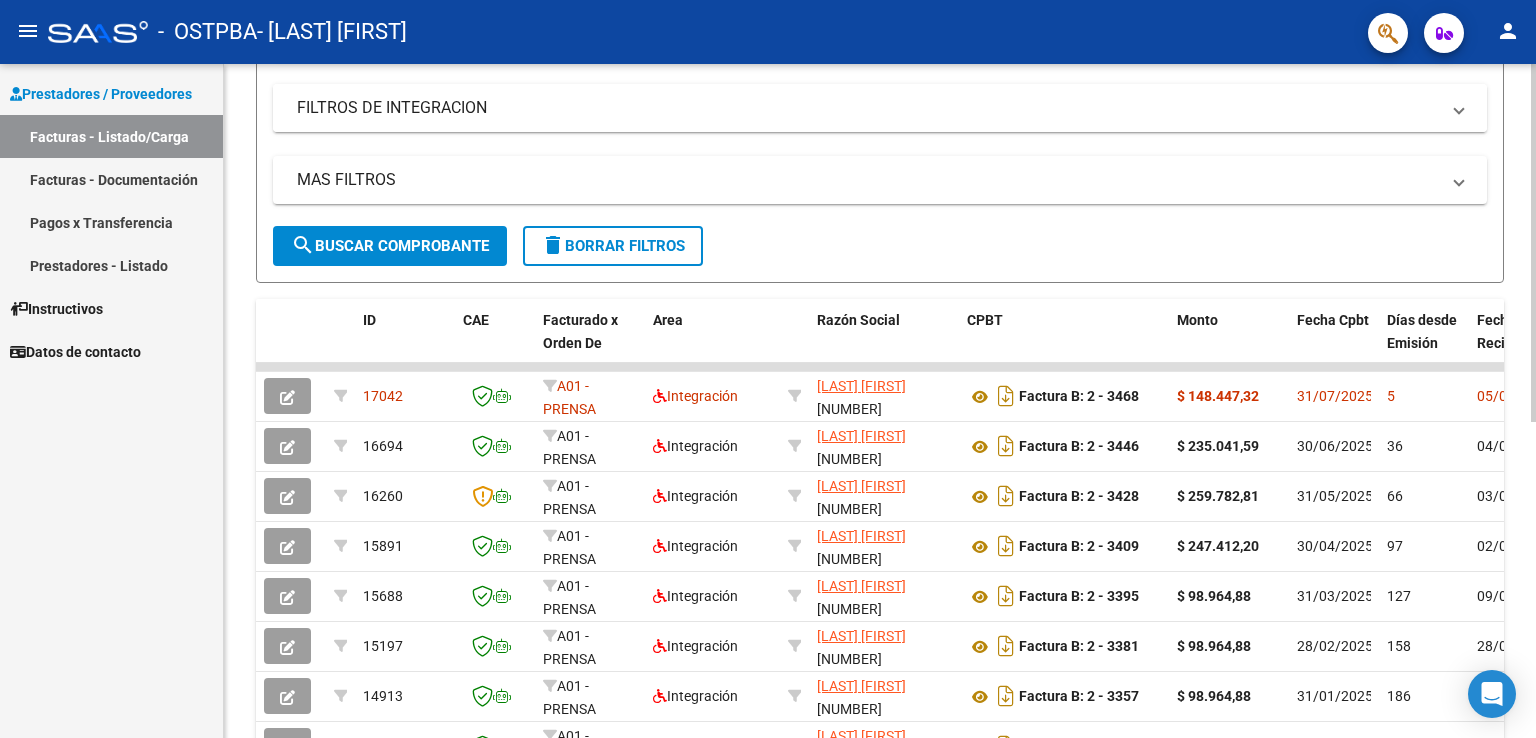 scroll, scrollTop: 494, scrollLeft: 0, axis: vertical 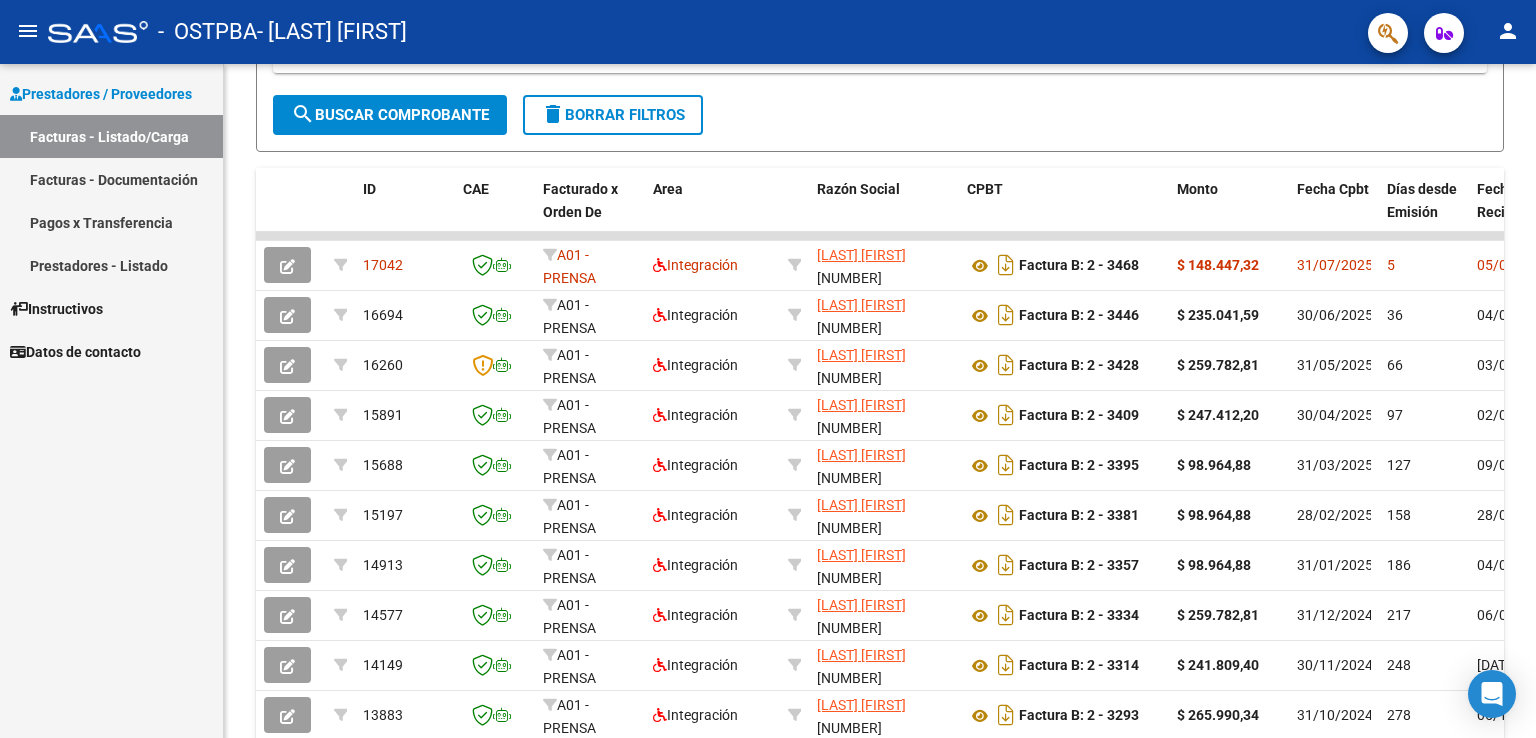 click on "person" 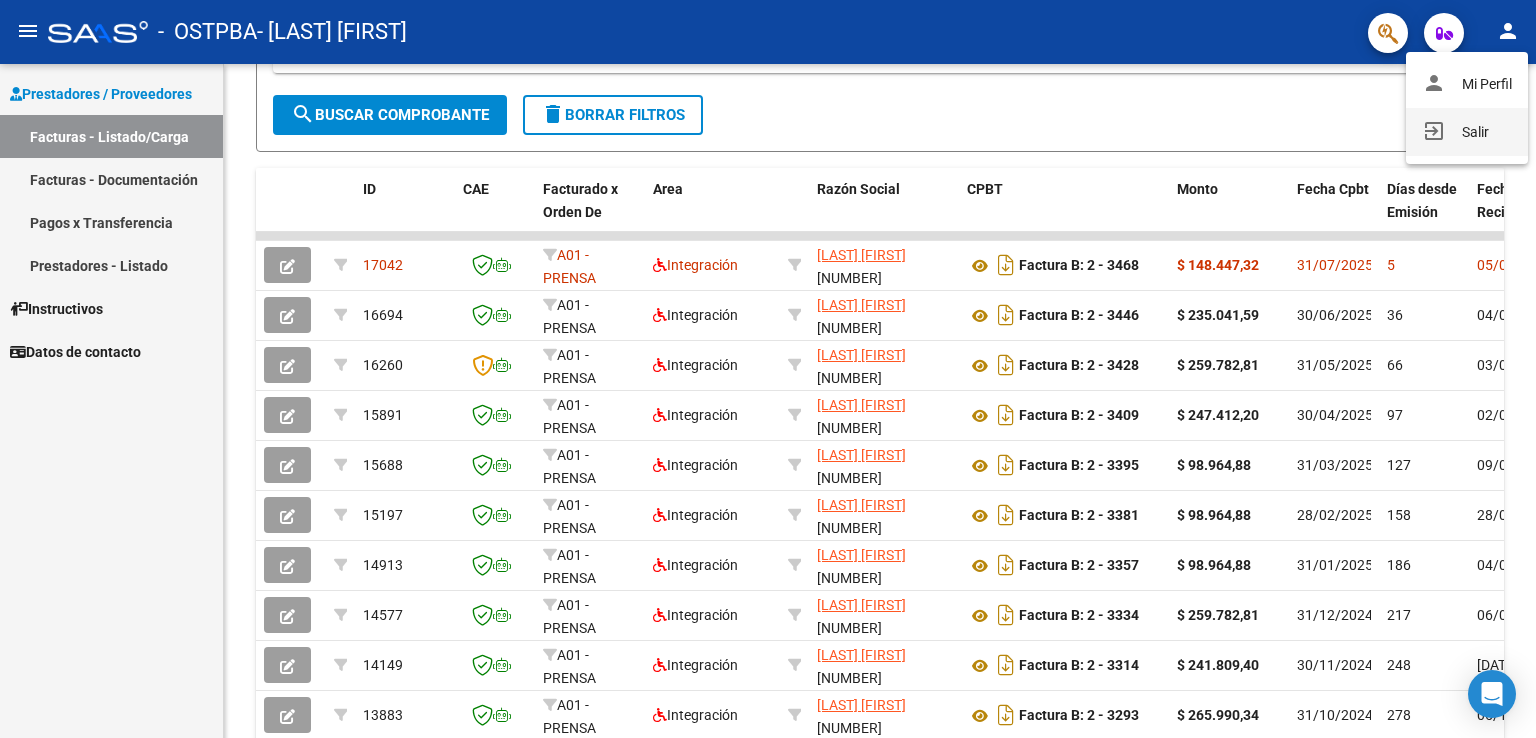click on "exit_to_app  Salir" at bounding box center [1467, 132] 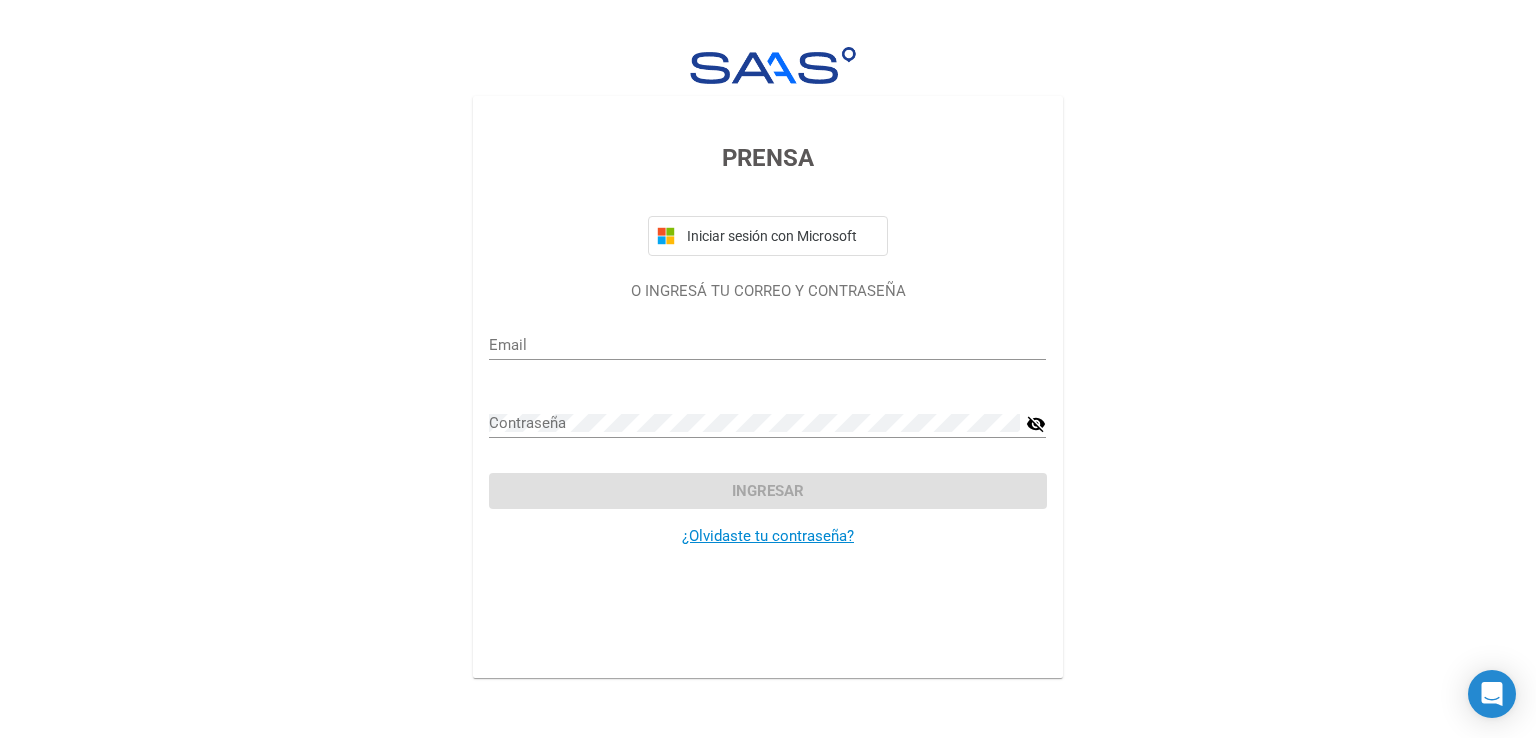 type on "[EMAIL]" 